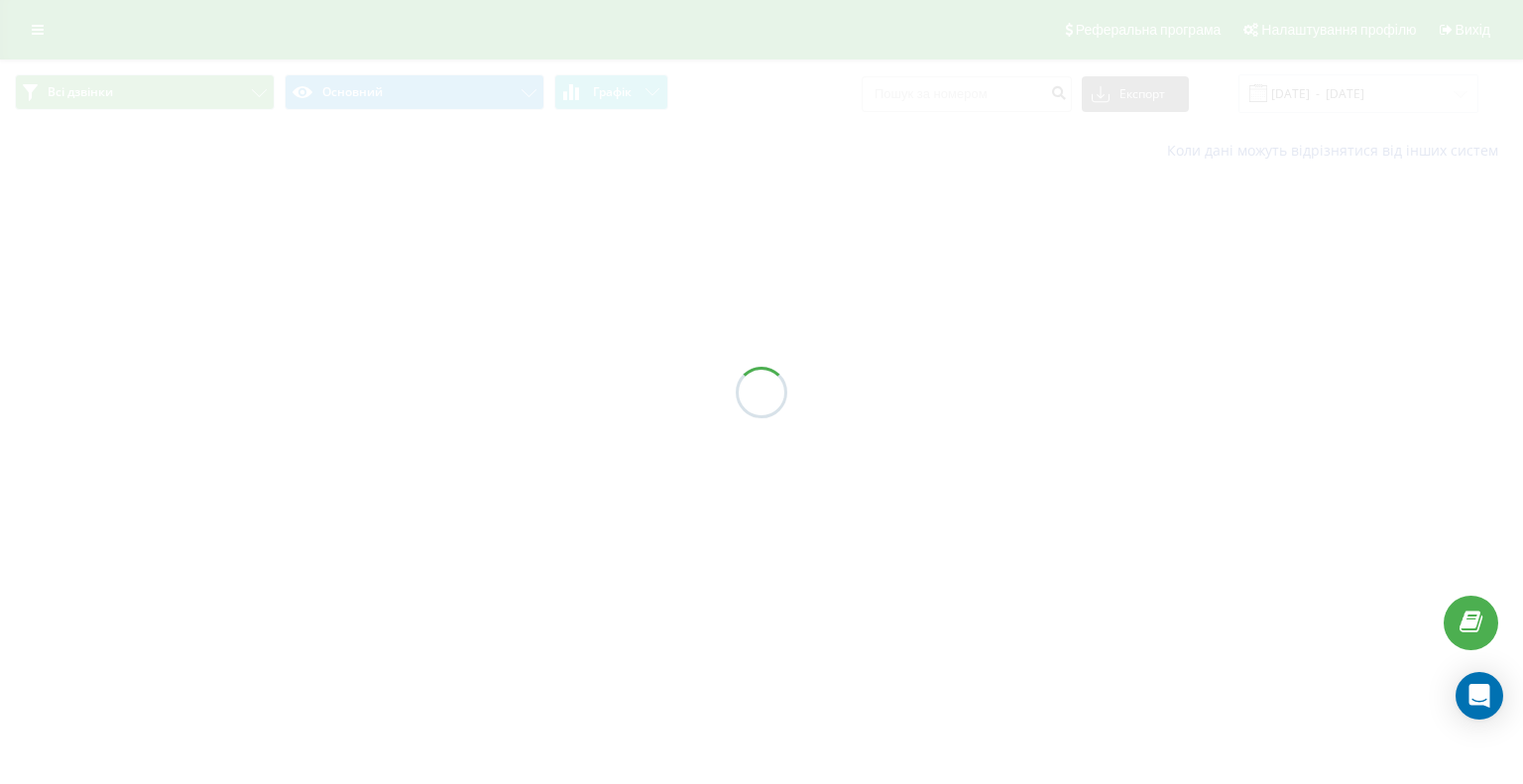 scroll, scrollTop: 0, scrollLeft: 0, axis: both 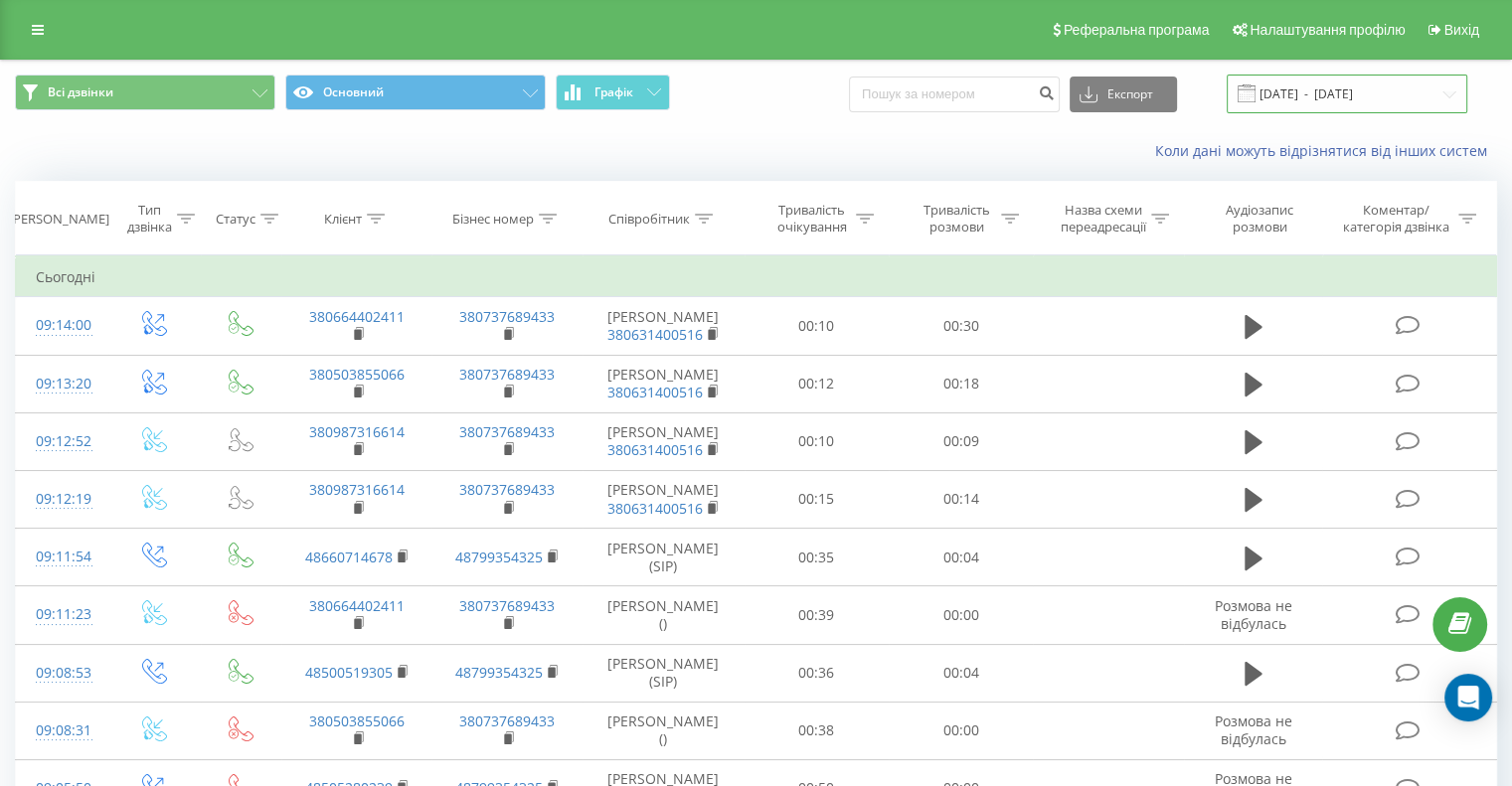 click on "[DATE]  -  [DATE]" at bounding box center [1347, 93] 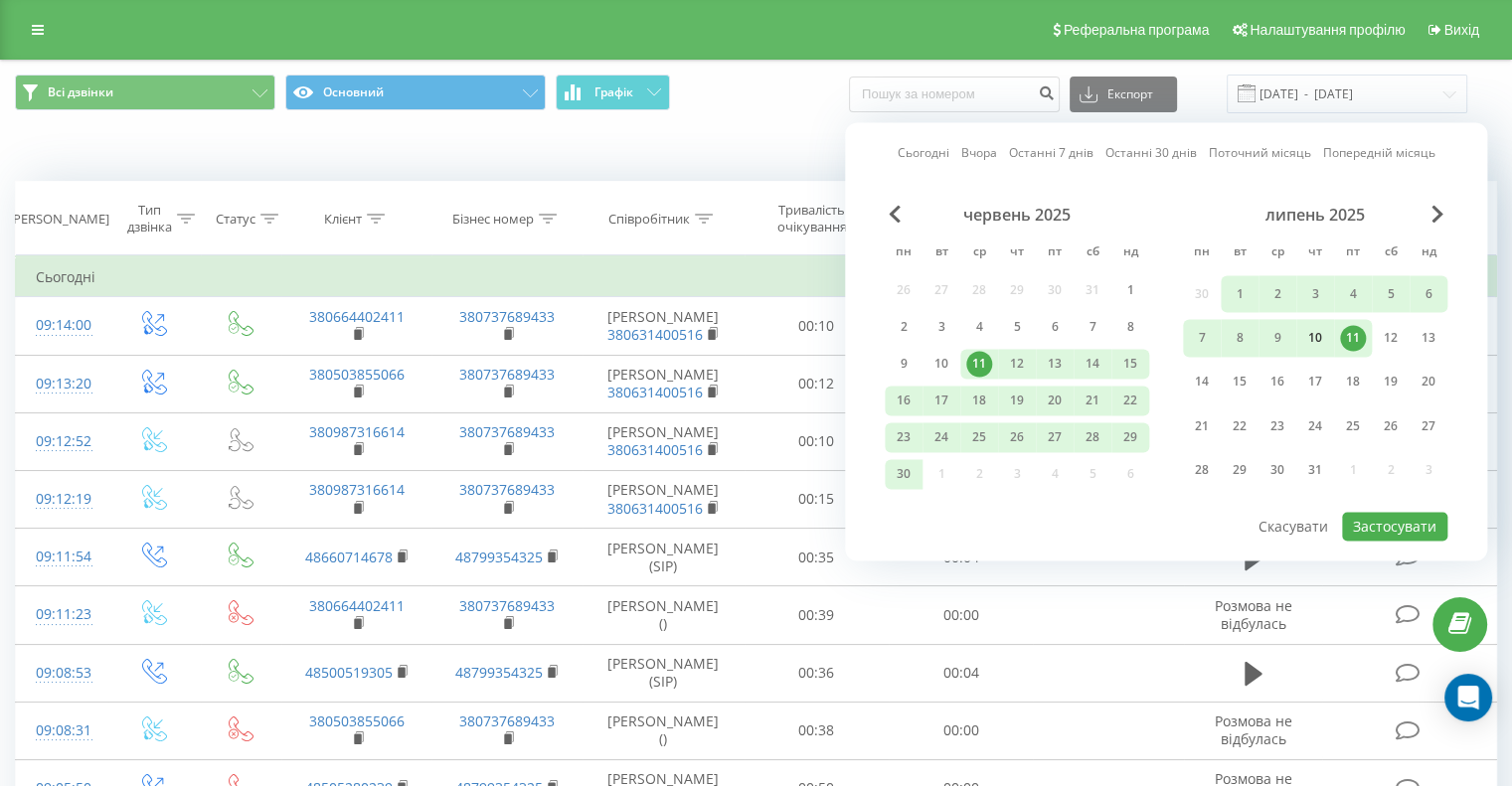 click on "10" at bounding box center [1315, 338] 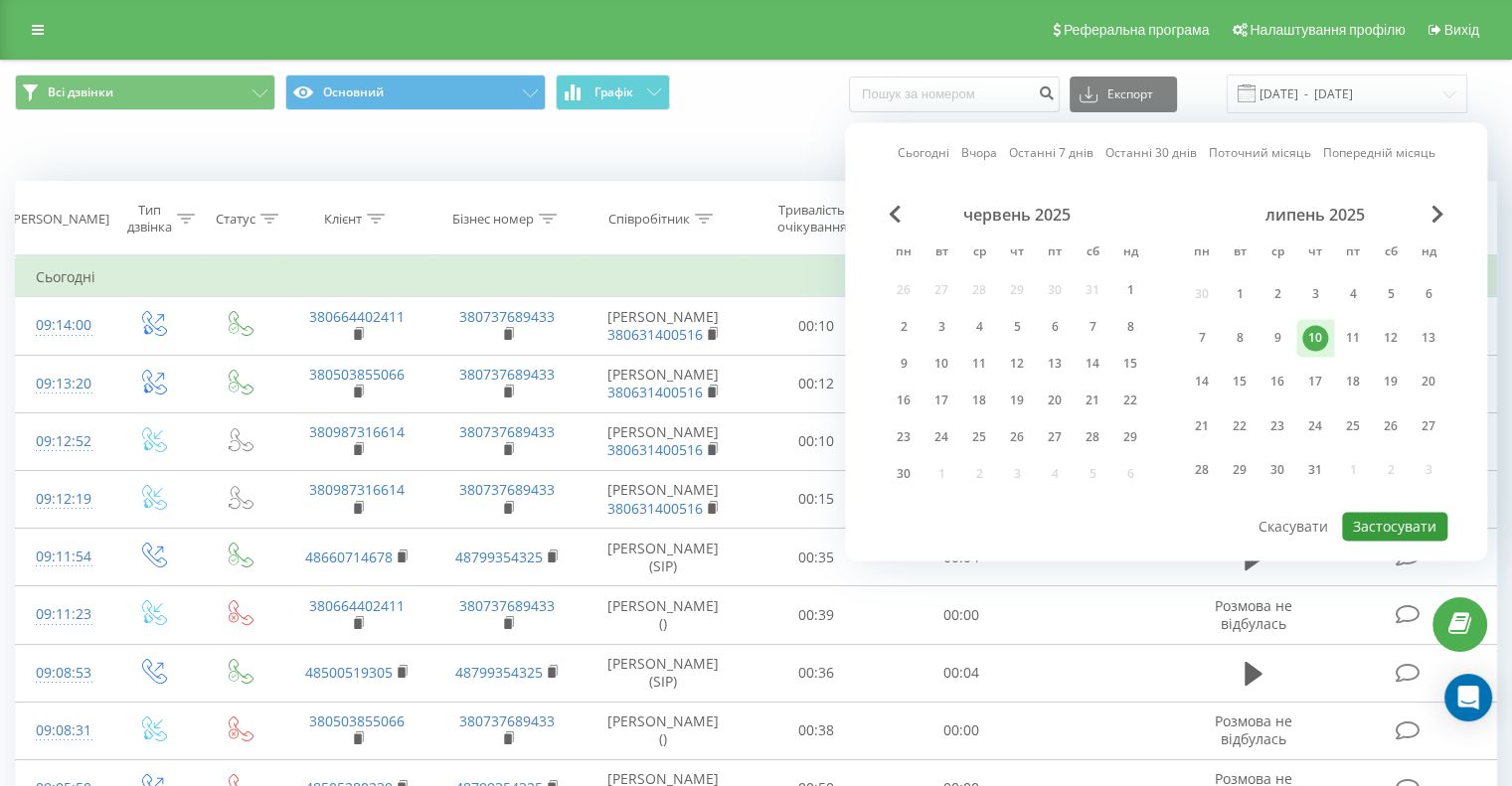 click on "Застосувати" at bounding box center [1395, 526] 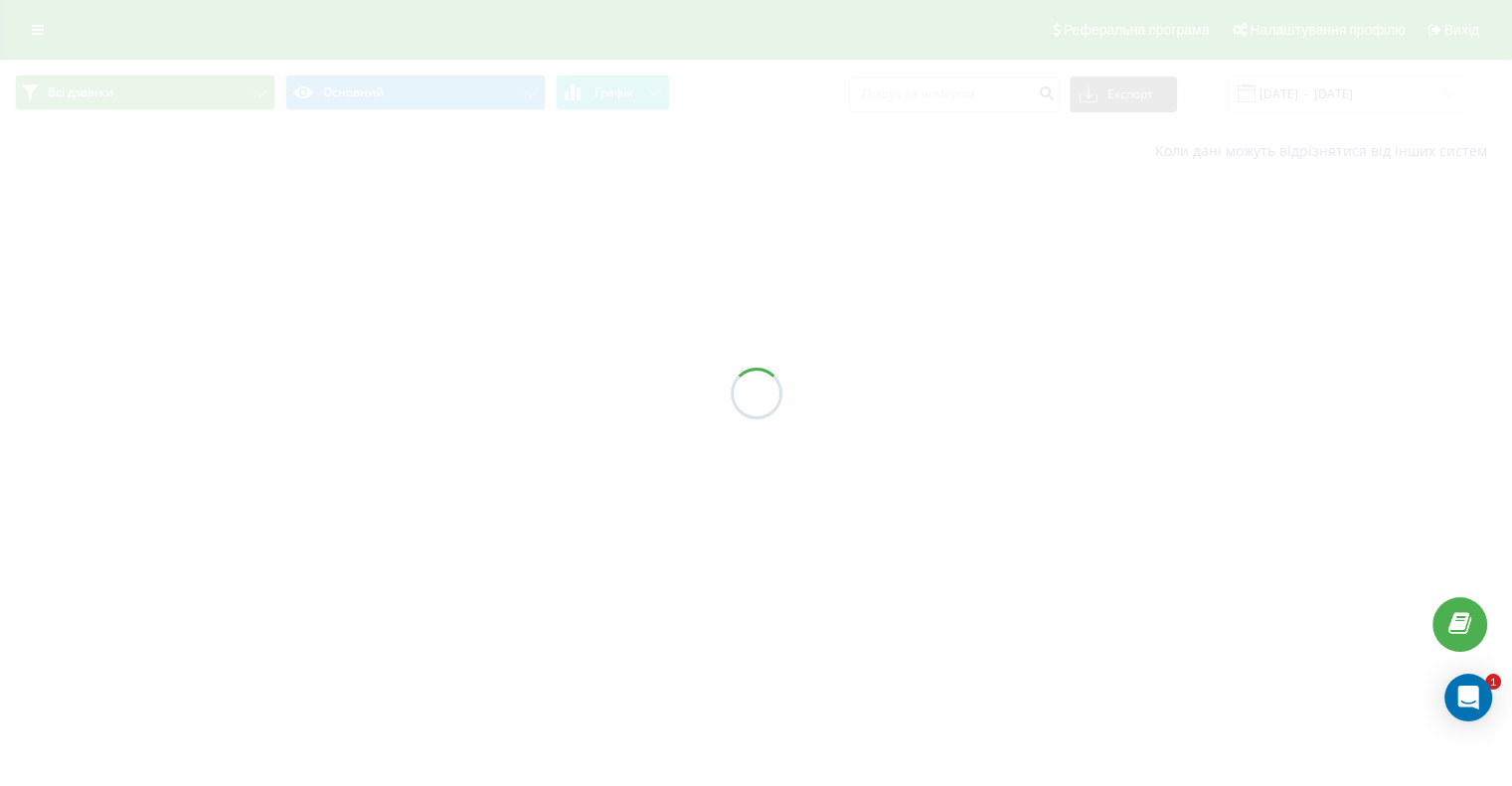type on "[DATE]  -  [DATE]" 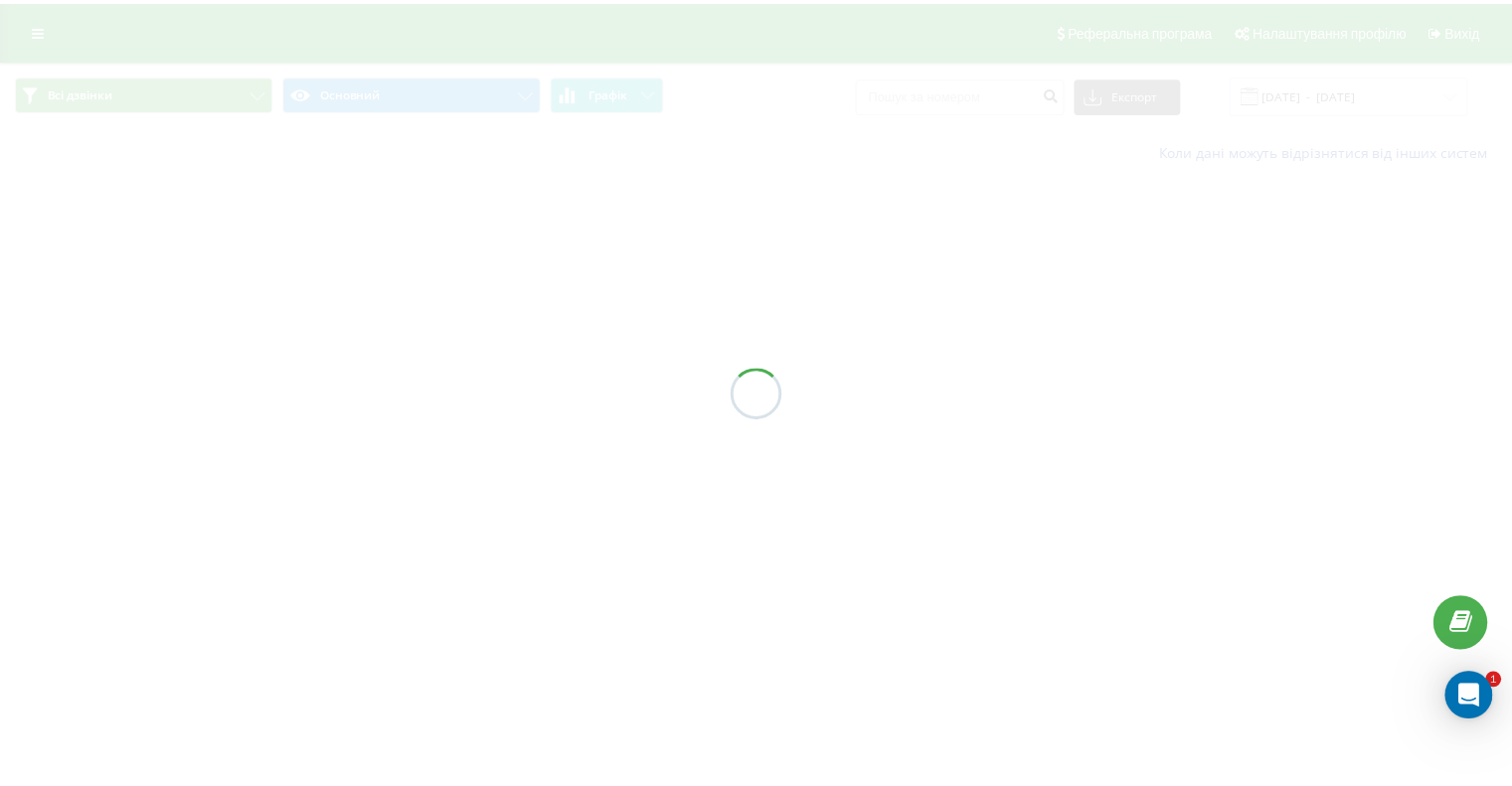 scroll, scrollTop: 0, scrollLeft: 0, axis: both 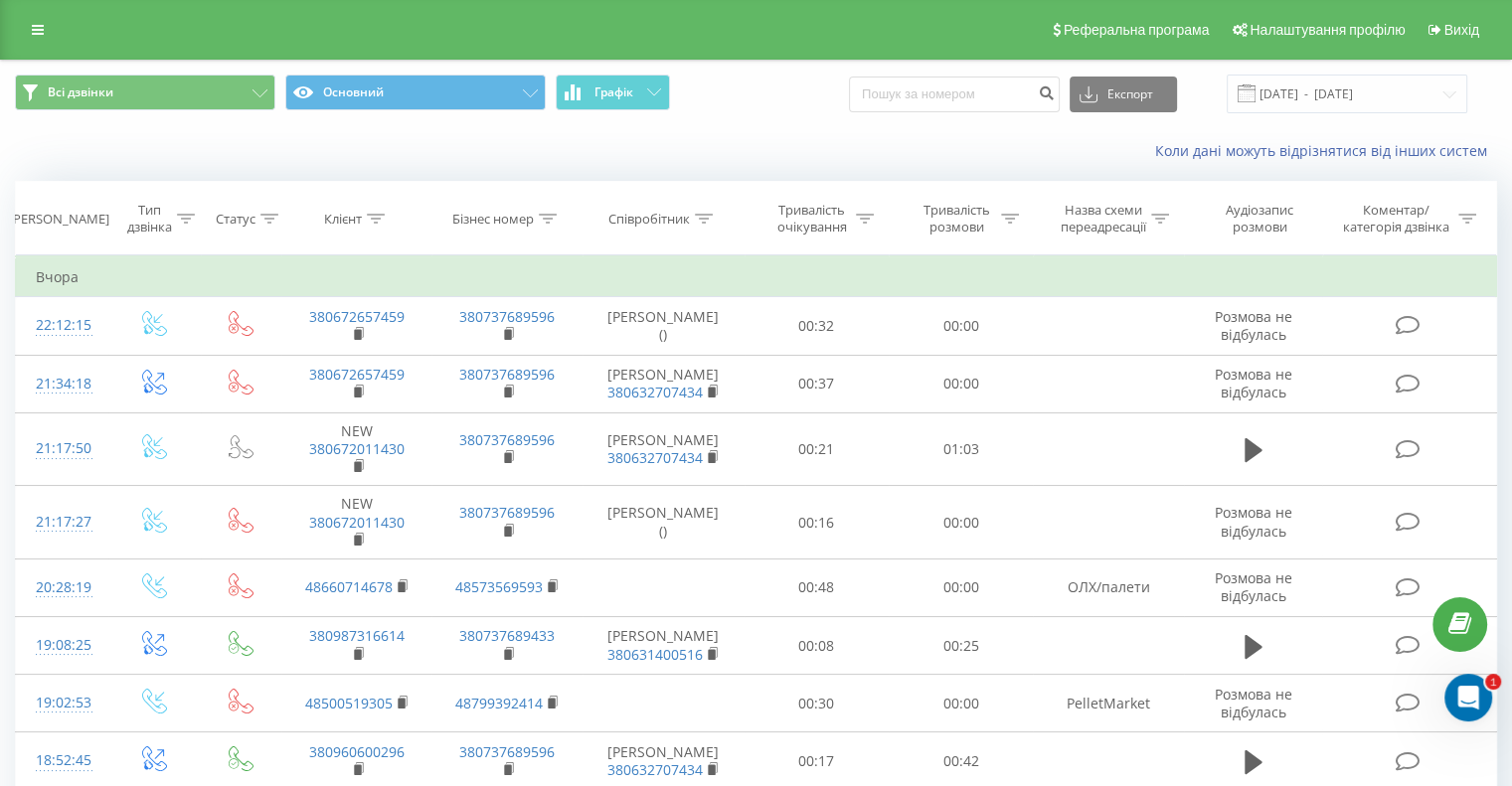 click on "Співробітник" at bounding box center (660, 219) 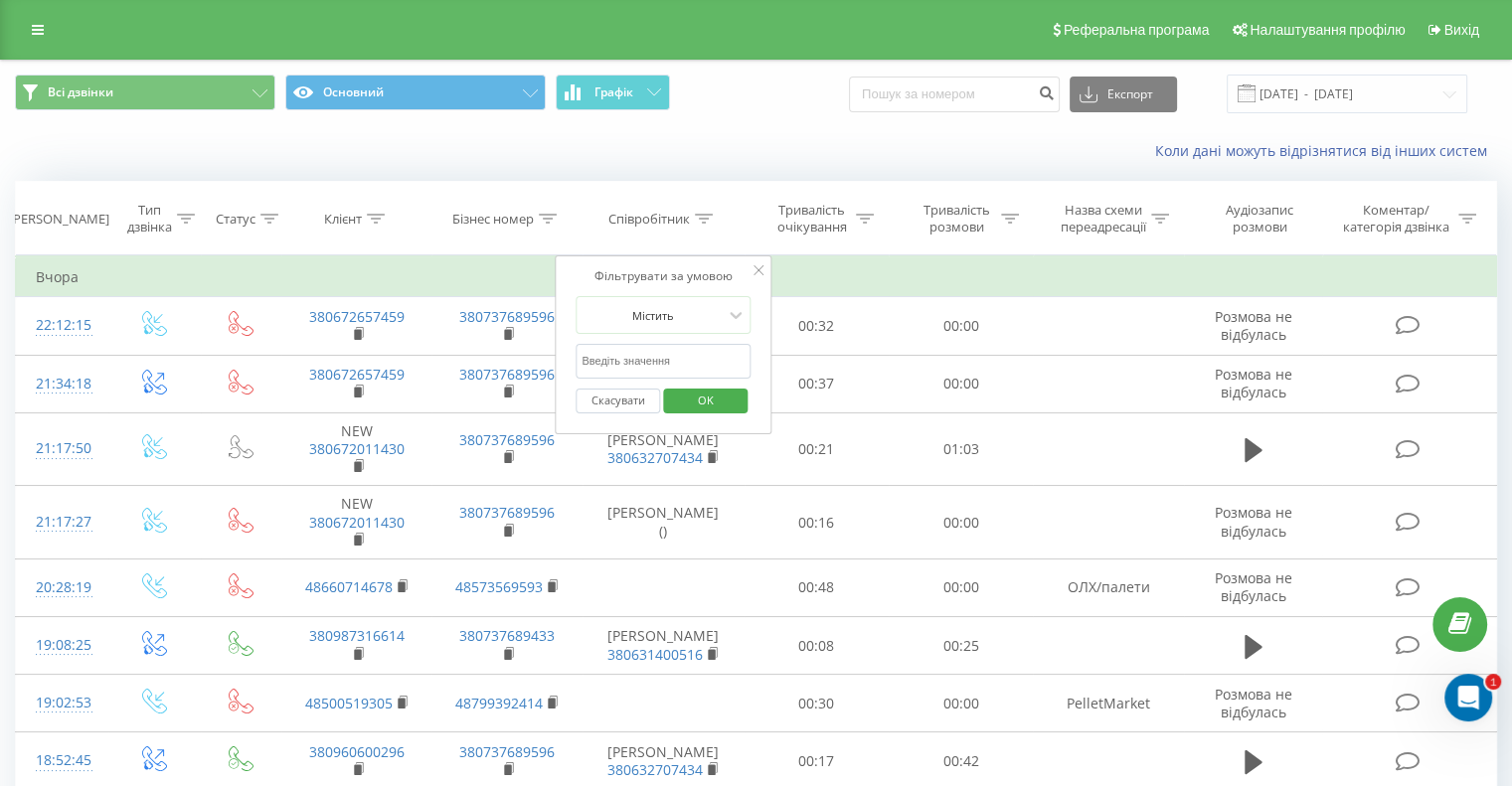 click at bounding box center (663, 361) 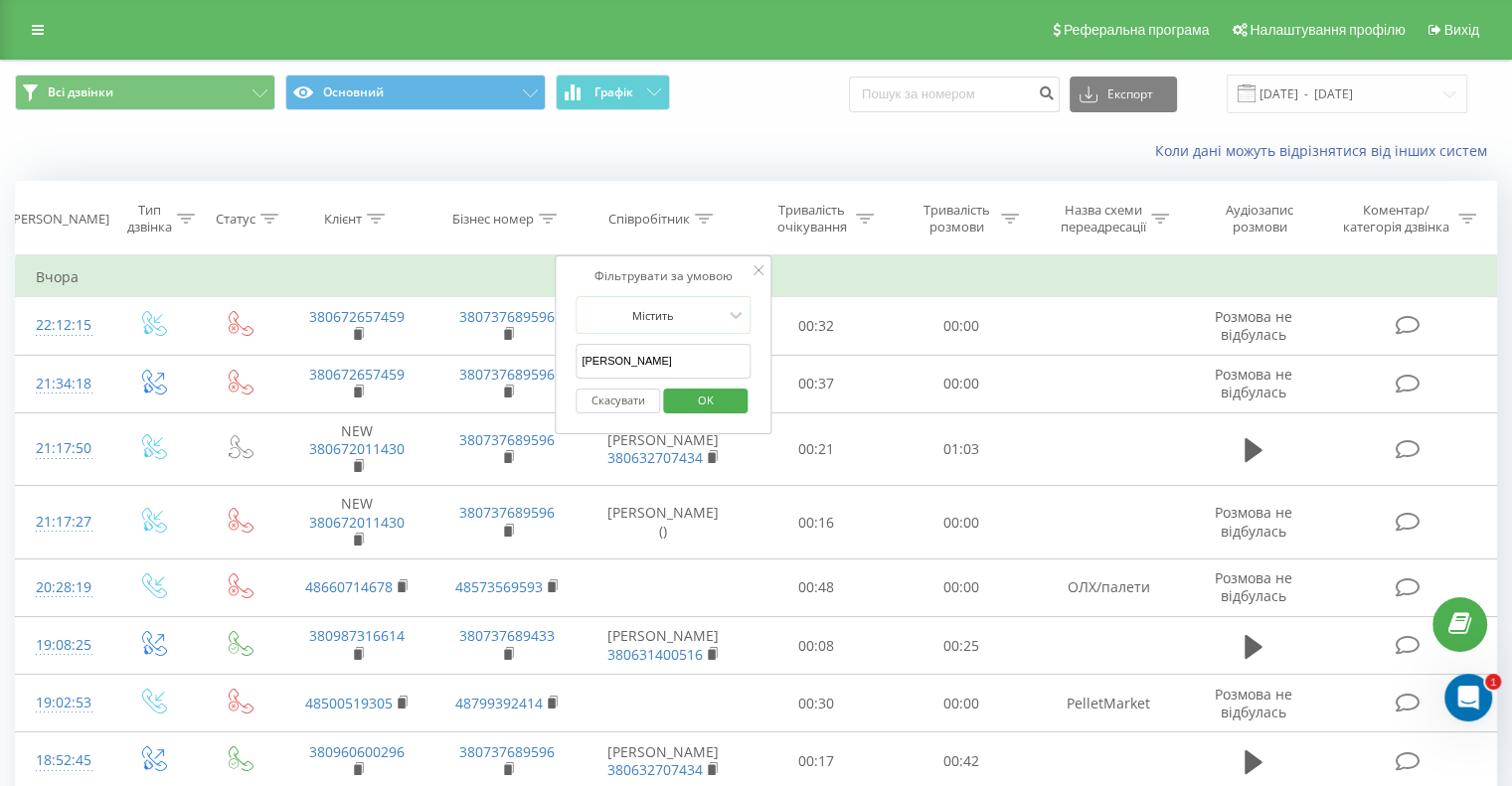 click on "OK" at bounding box center [706, 399] 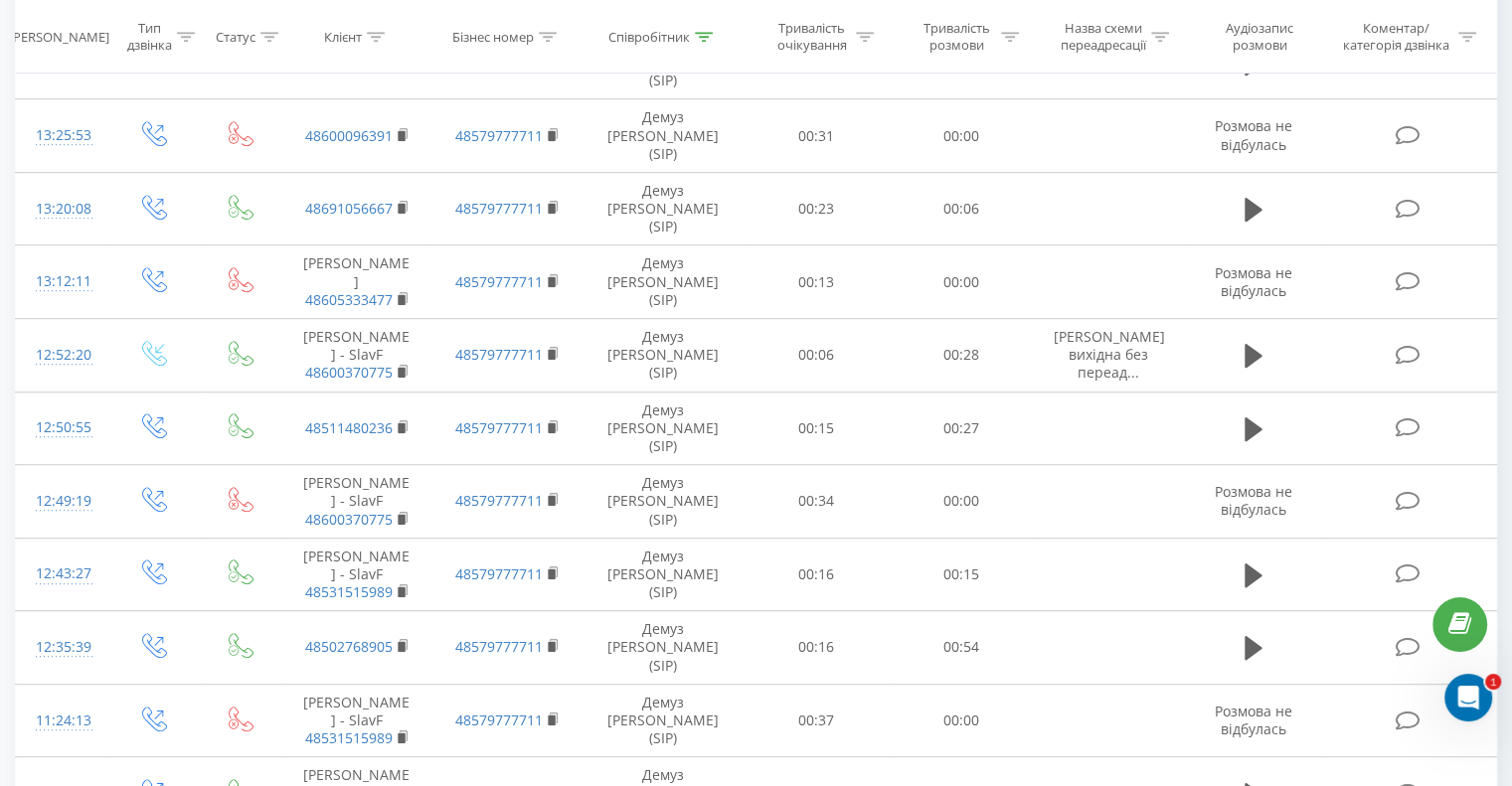 scroll, scrollTop: 1378, scrollLeft: 0, axis: vertical 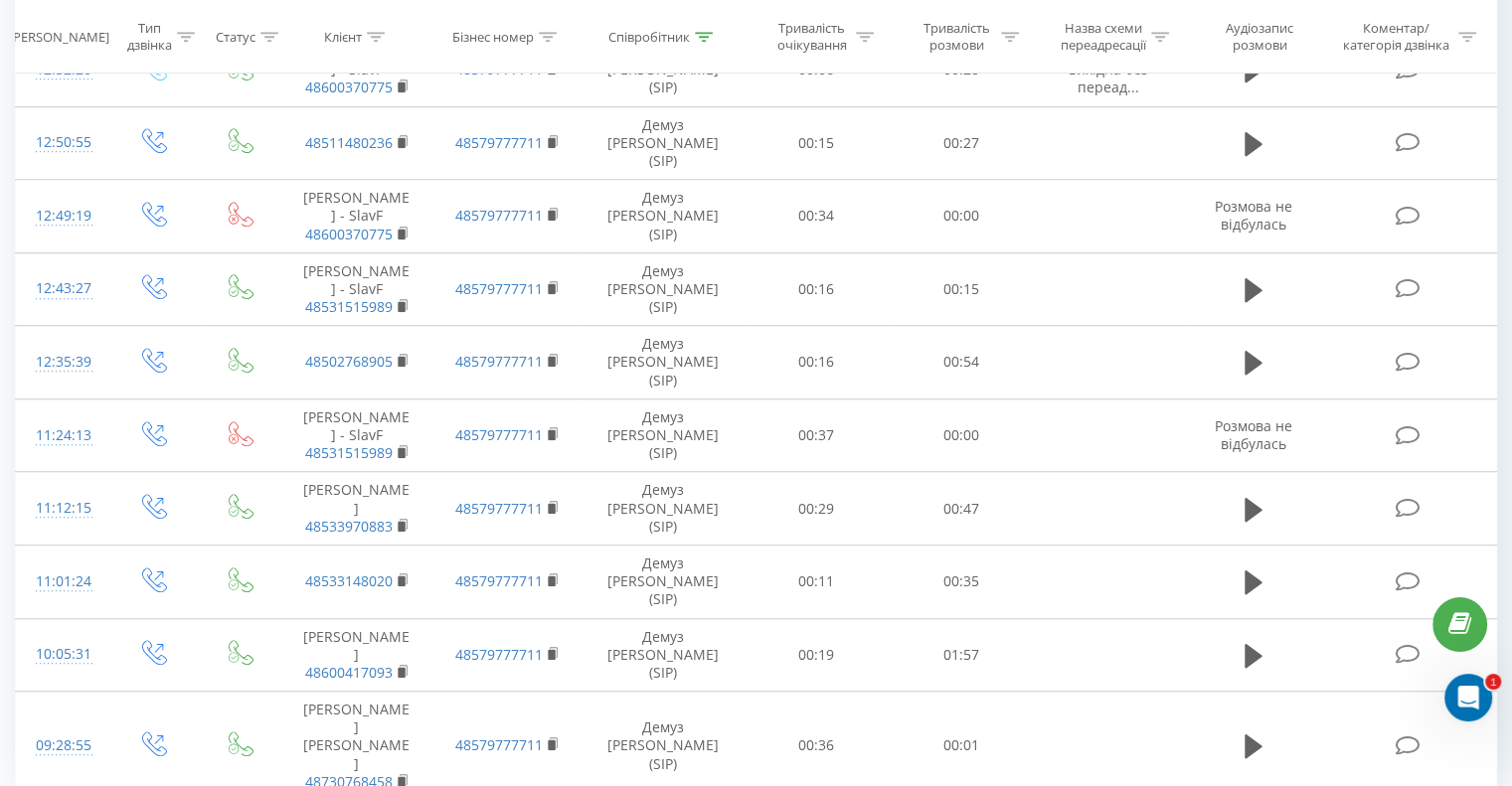 click on "Співробітник" at bounding box center (649, 37) 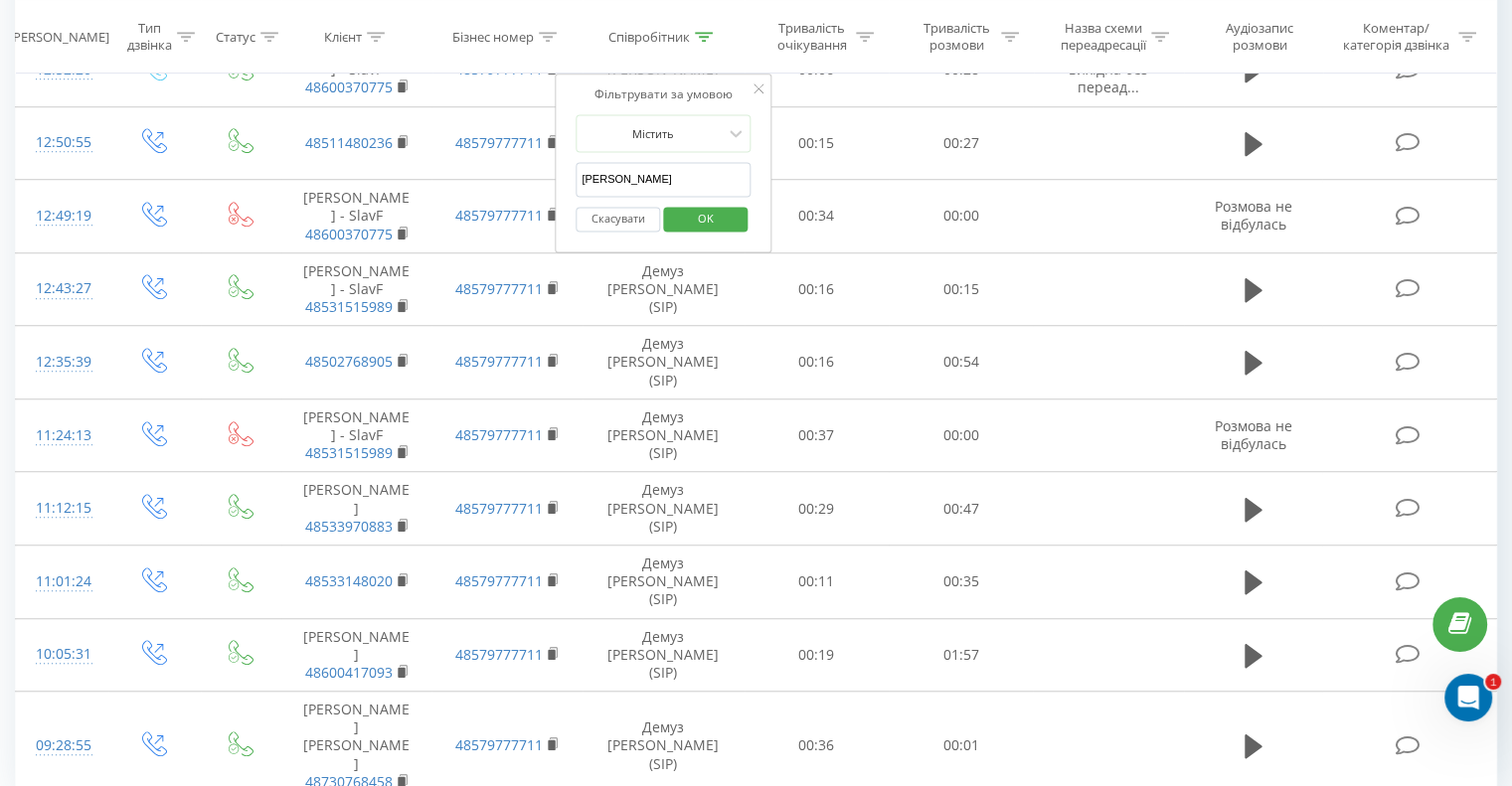 click on "Співробітник" at bounding box center [649, 37] 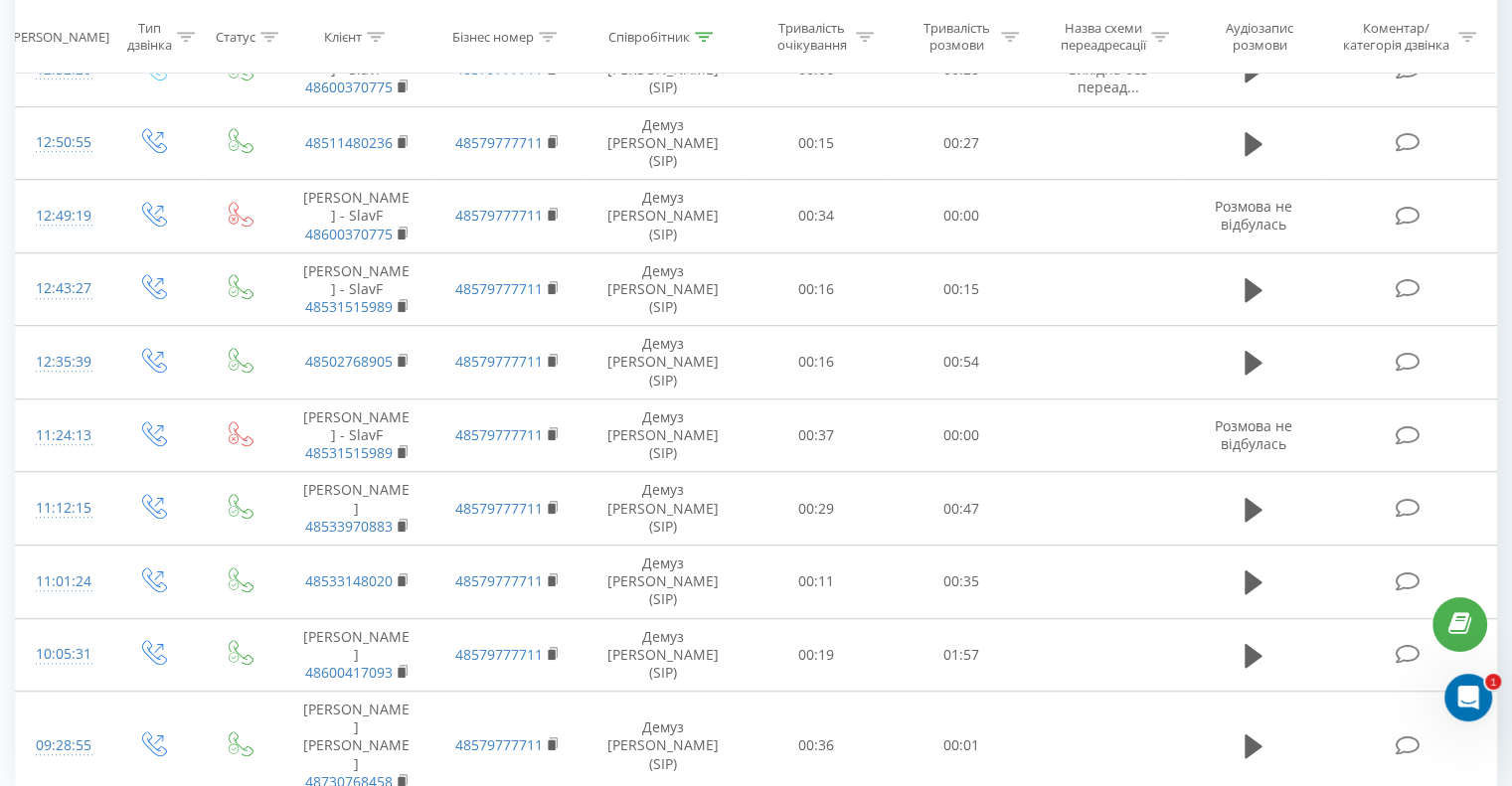 click 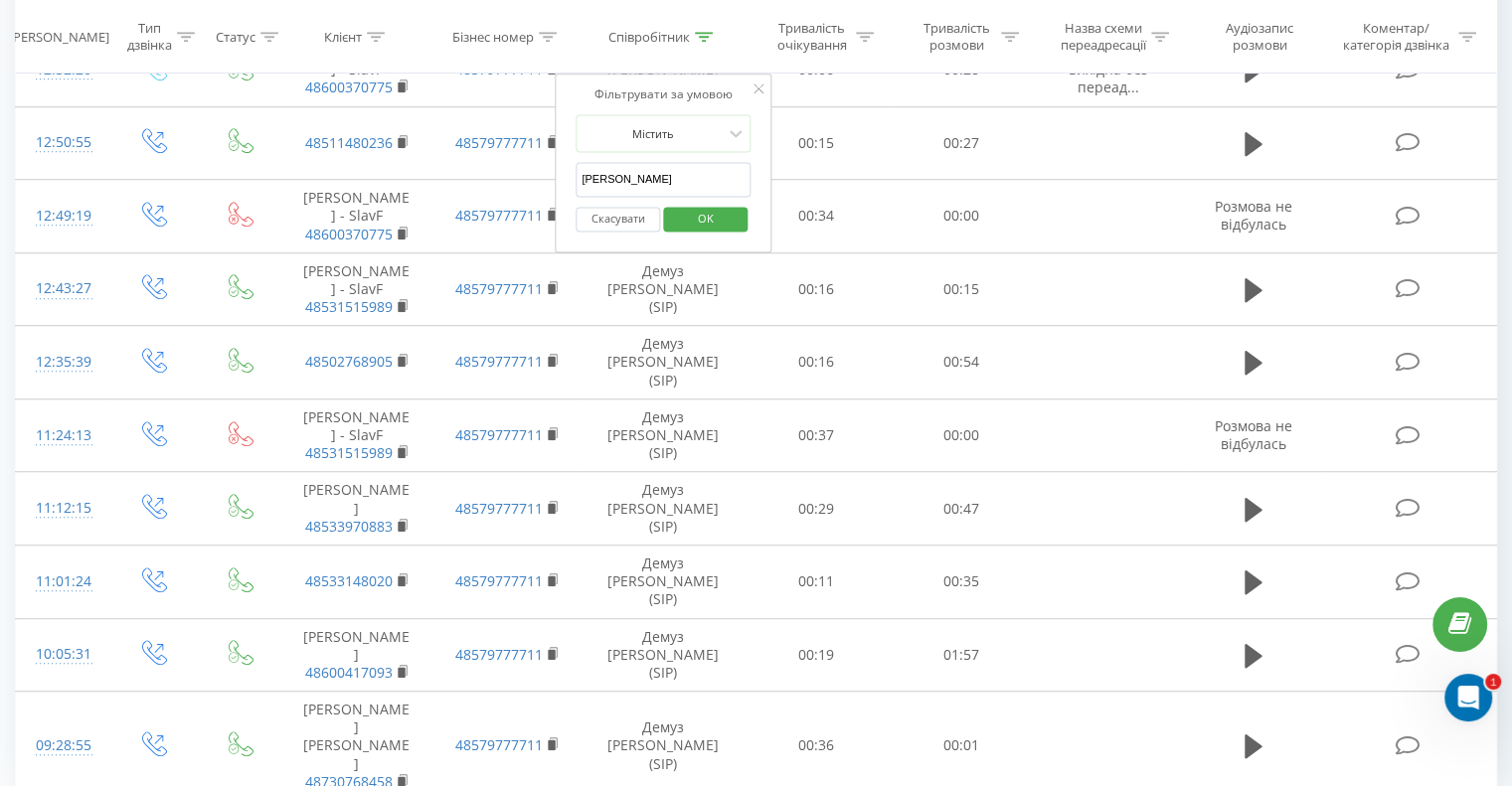 click on "[PERSON_NAME]" at bounding box center [663, 179] 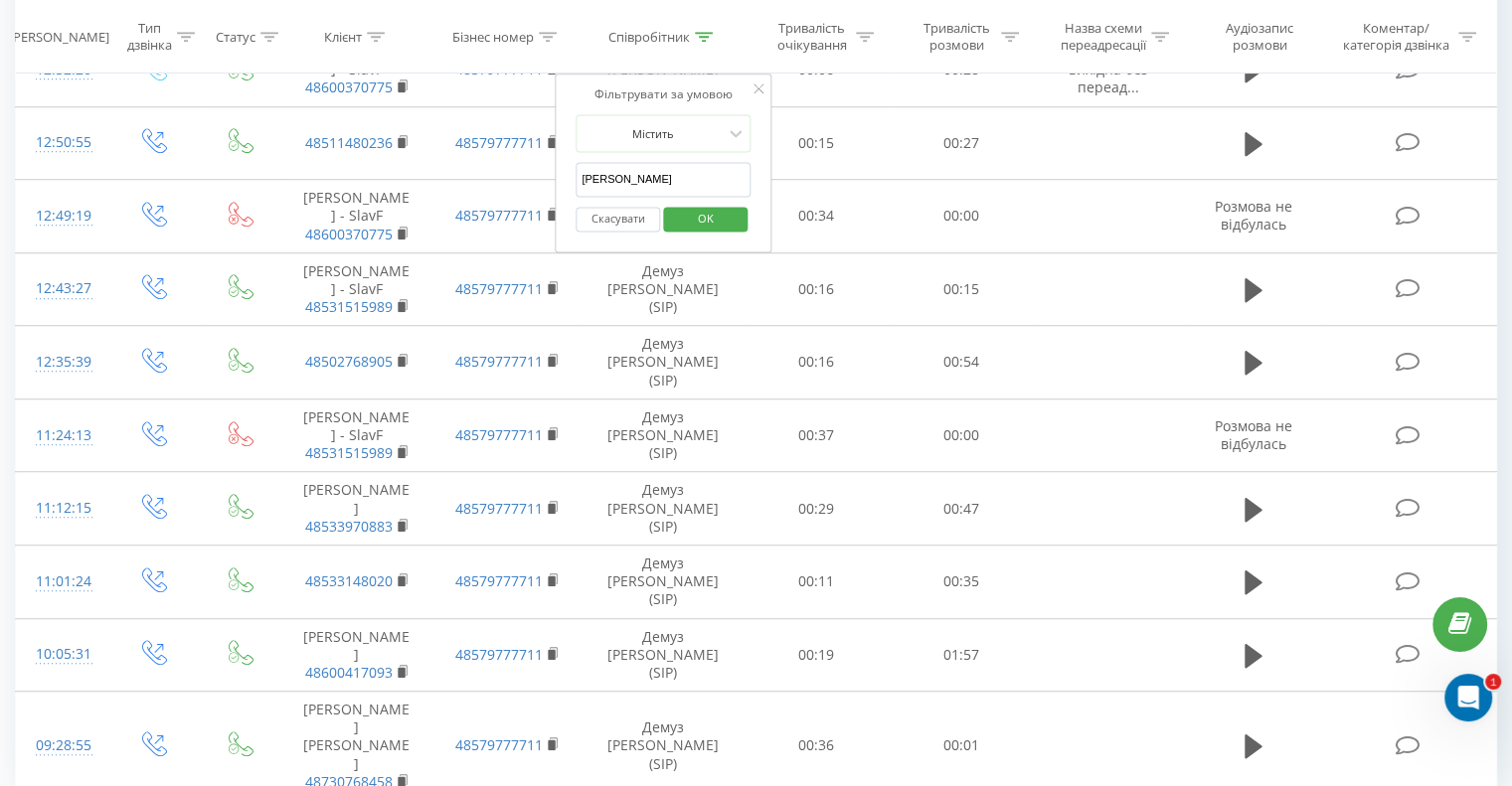 click on "OK" at bounding box center (706, 218) 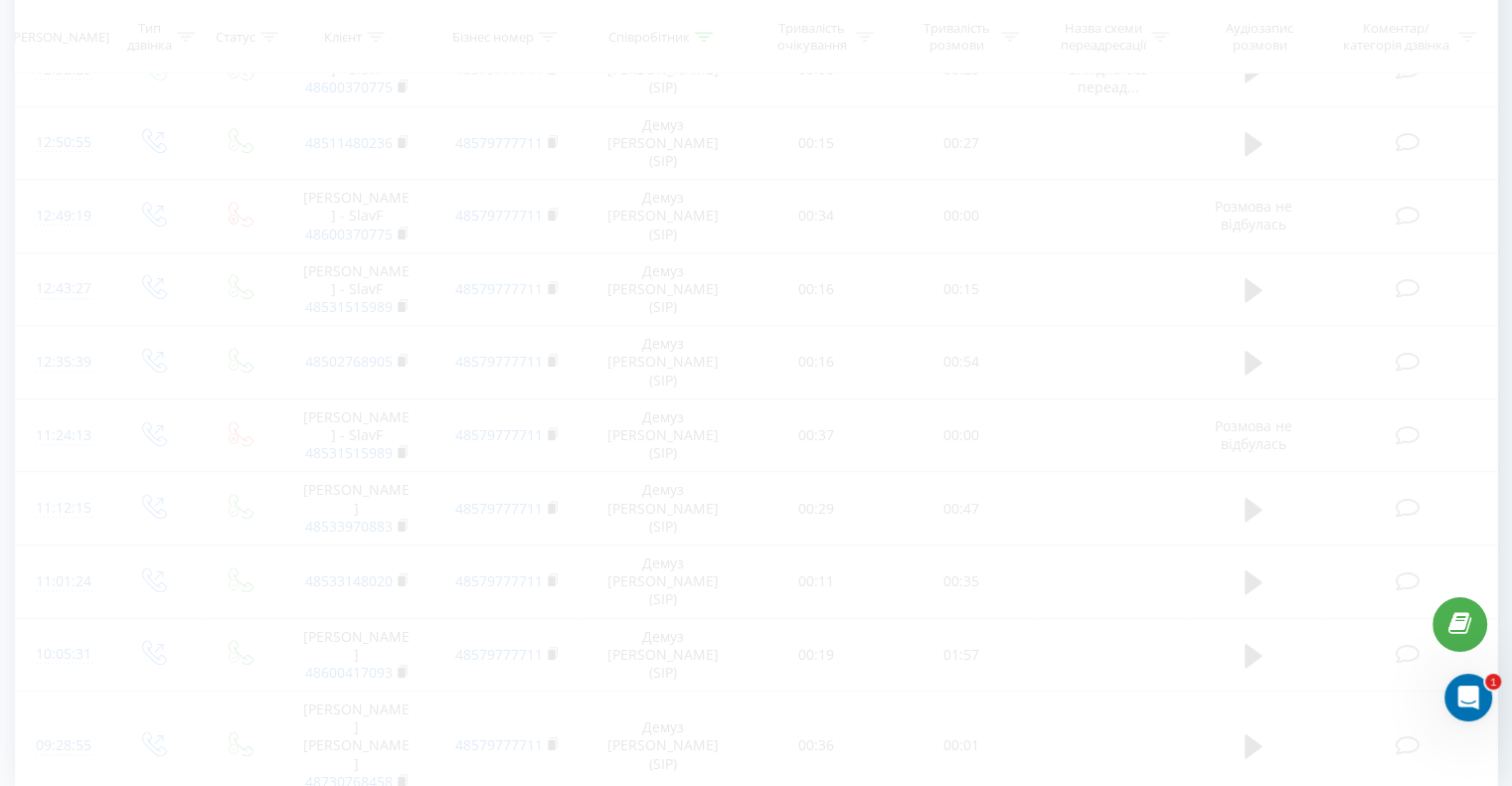 scroll, scrollTop: 1071, scrollLeft: 0, axis: vertical 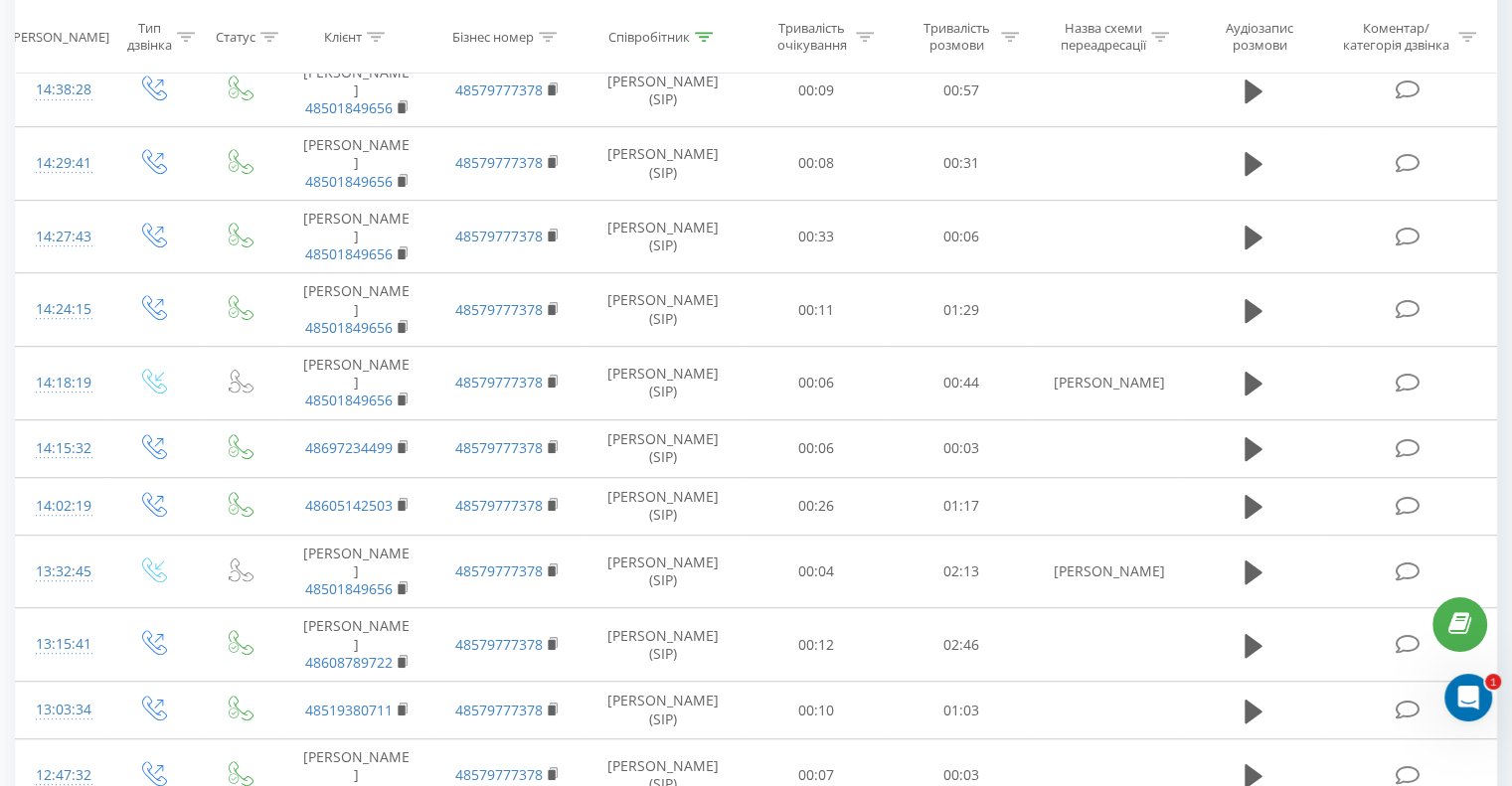 click 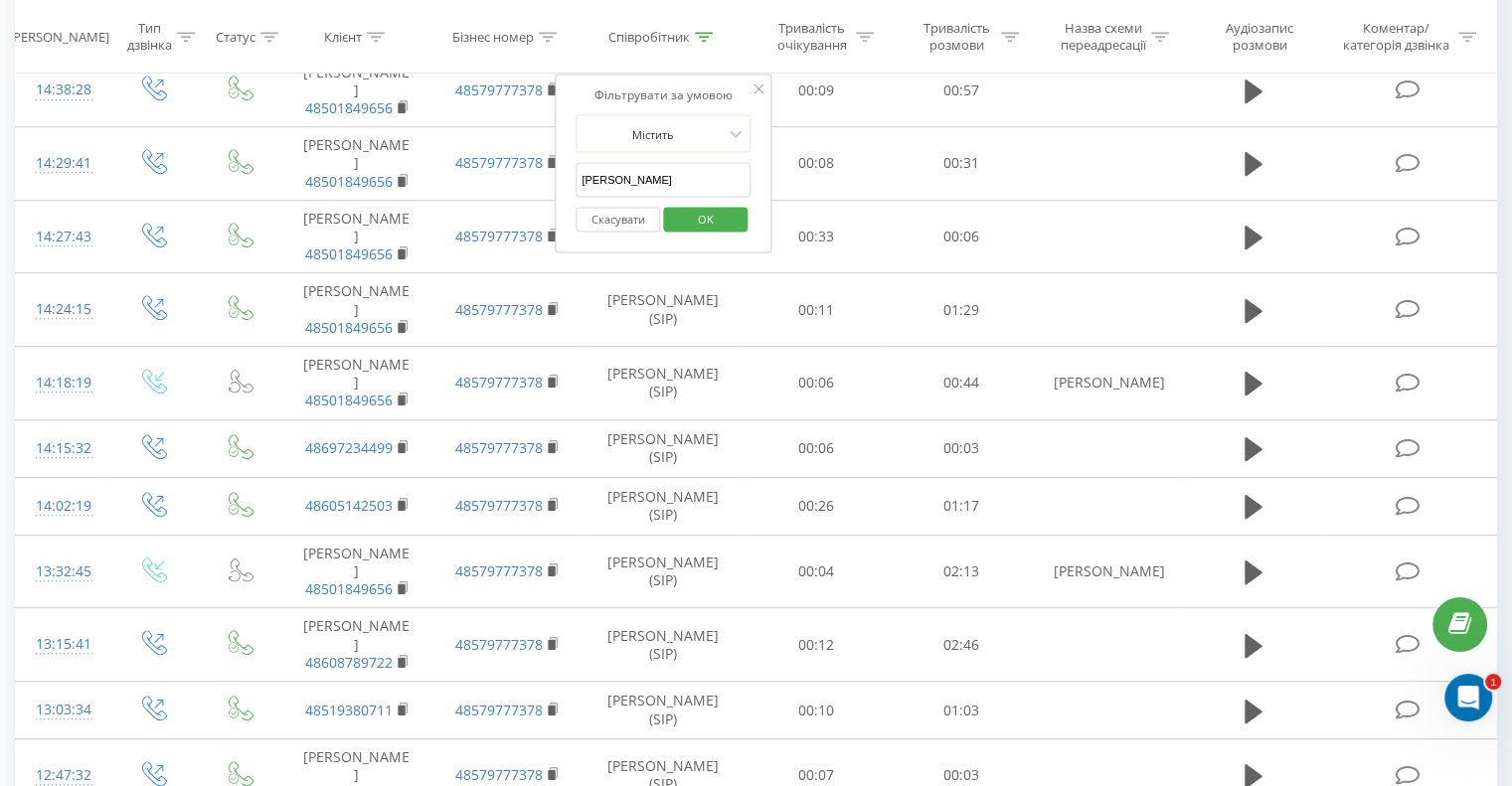 click on "[PERSON_NAME]" at bounding box center [663, 180] 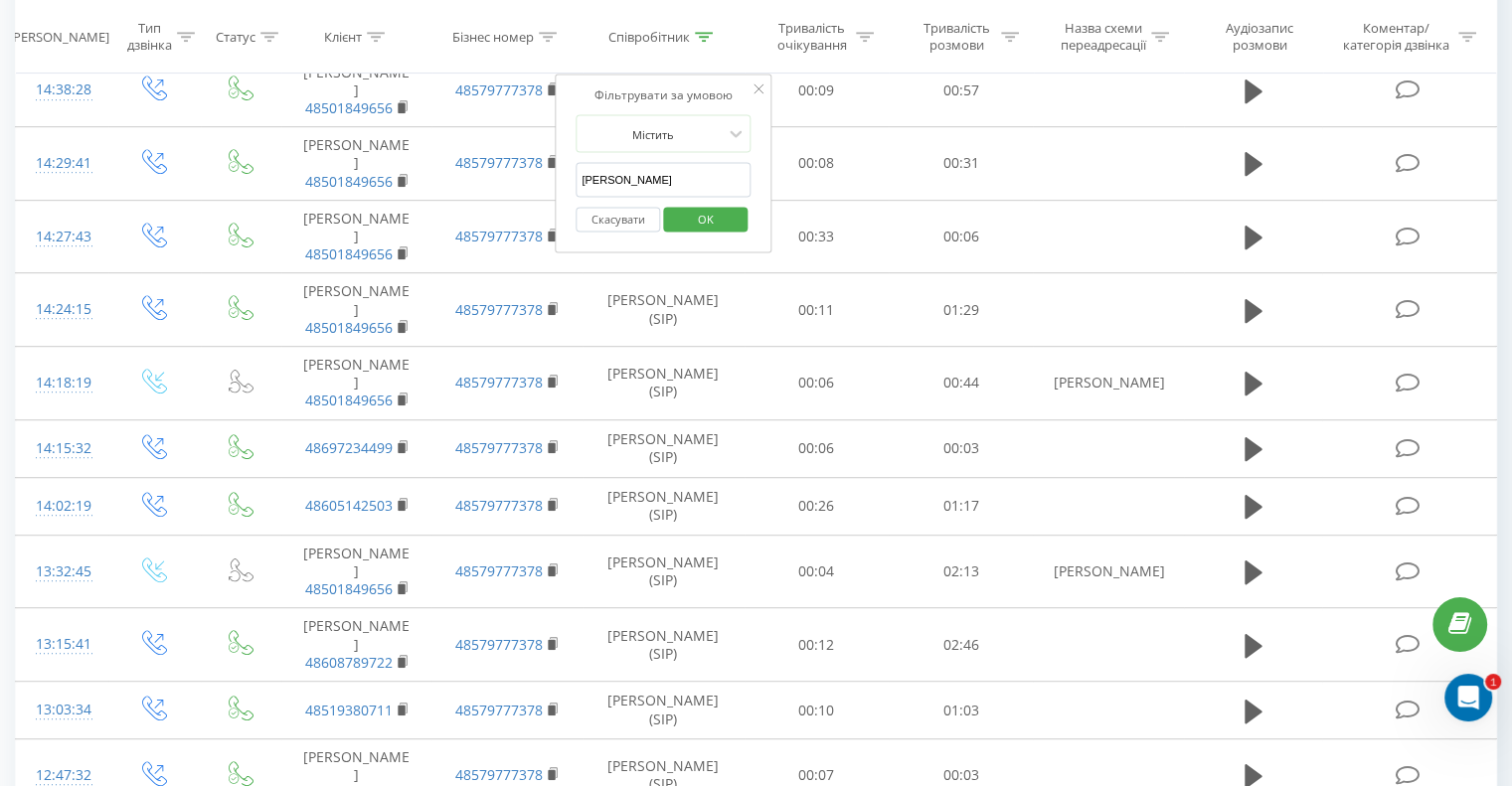 click on "OK" at bounding box center [706, 218] 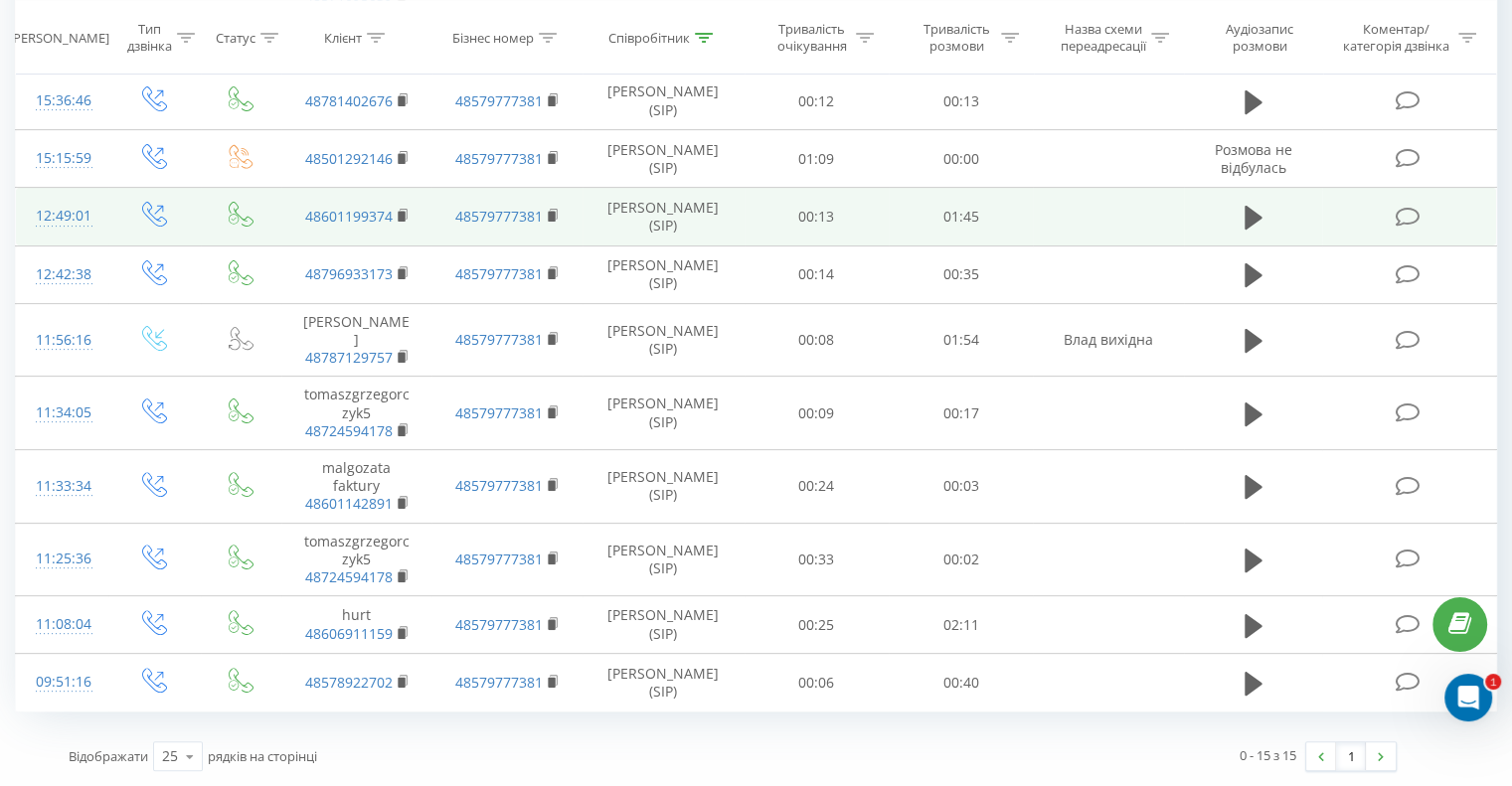 scroll, scrollTop: 495, scrollLeft: 0, axis: vertical 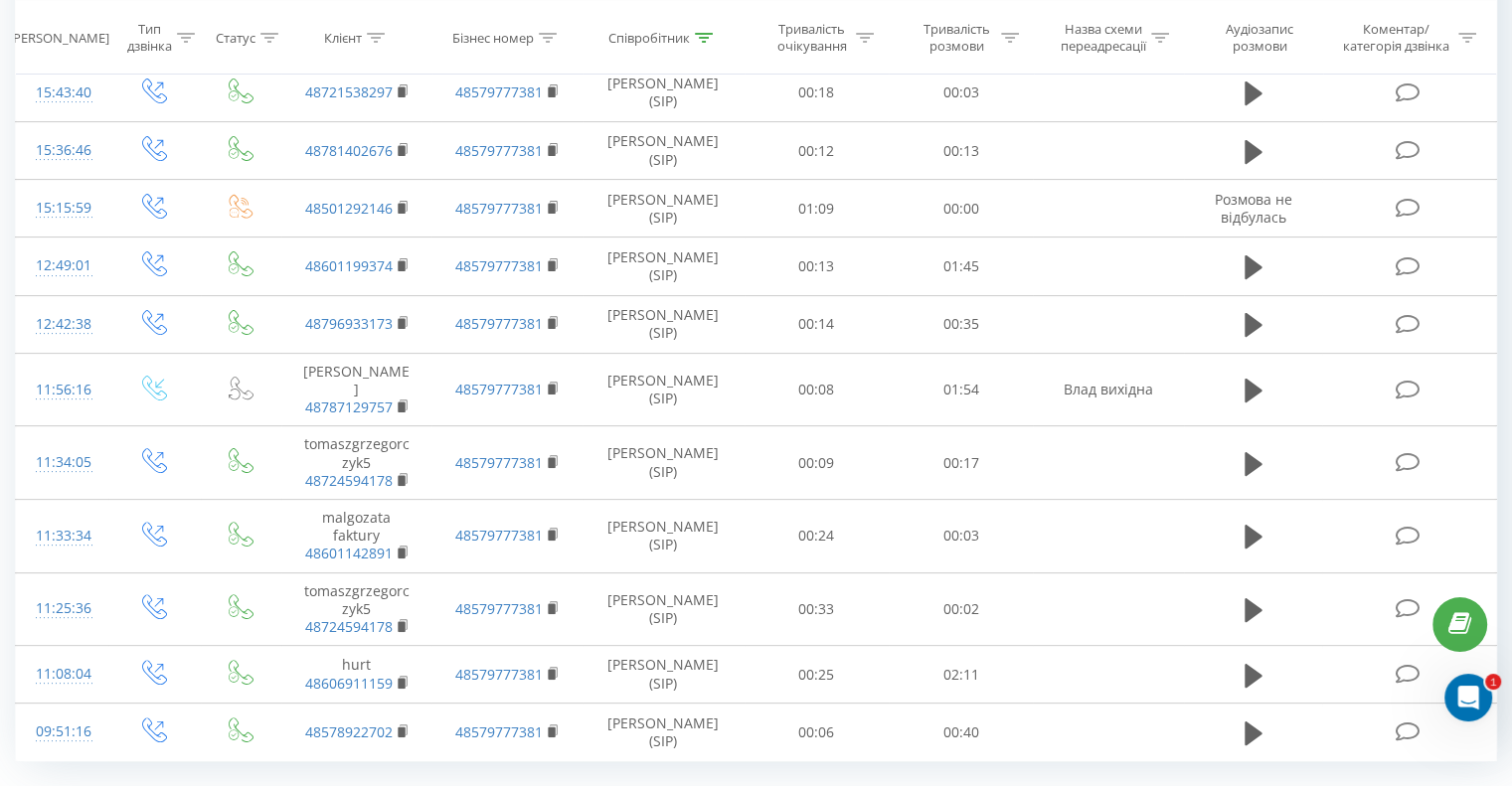 click on "Співробітник" at bounding box center [663, 37] 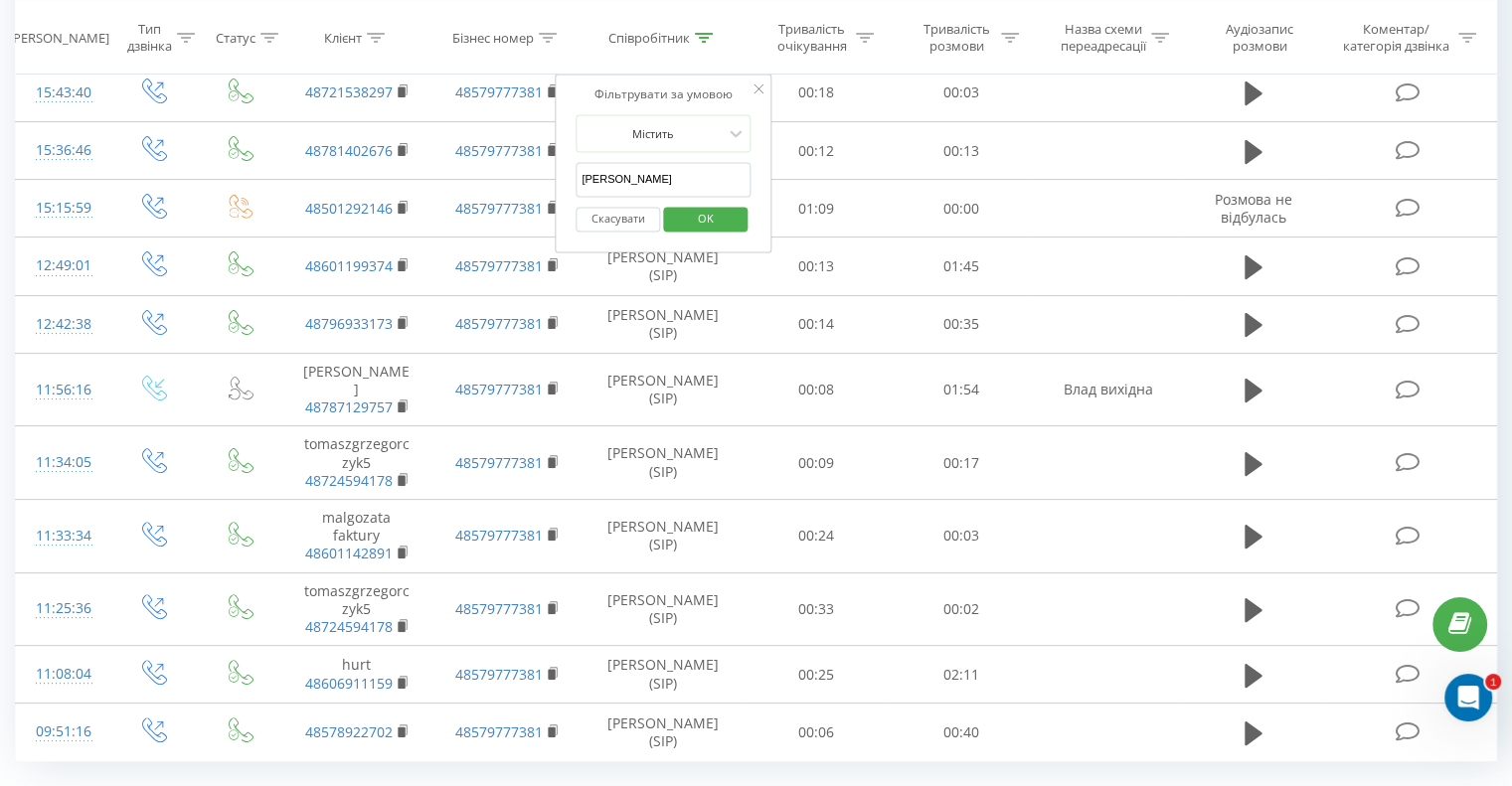 click on "[PERSON_NAME]" at bounding box center [663, 180] 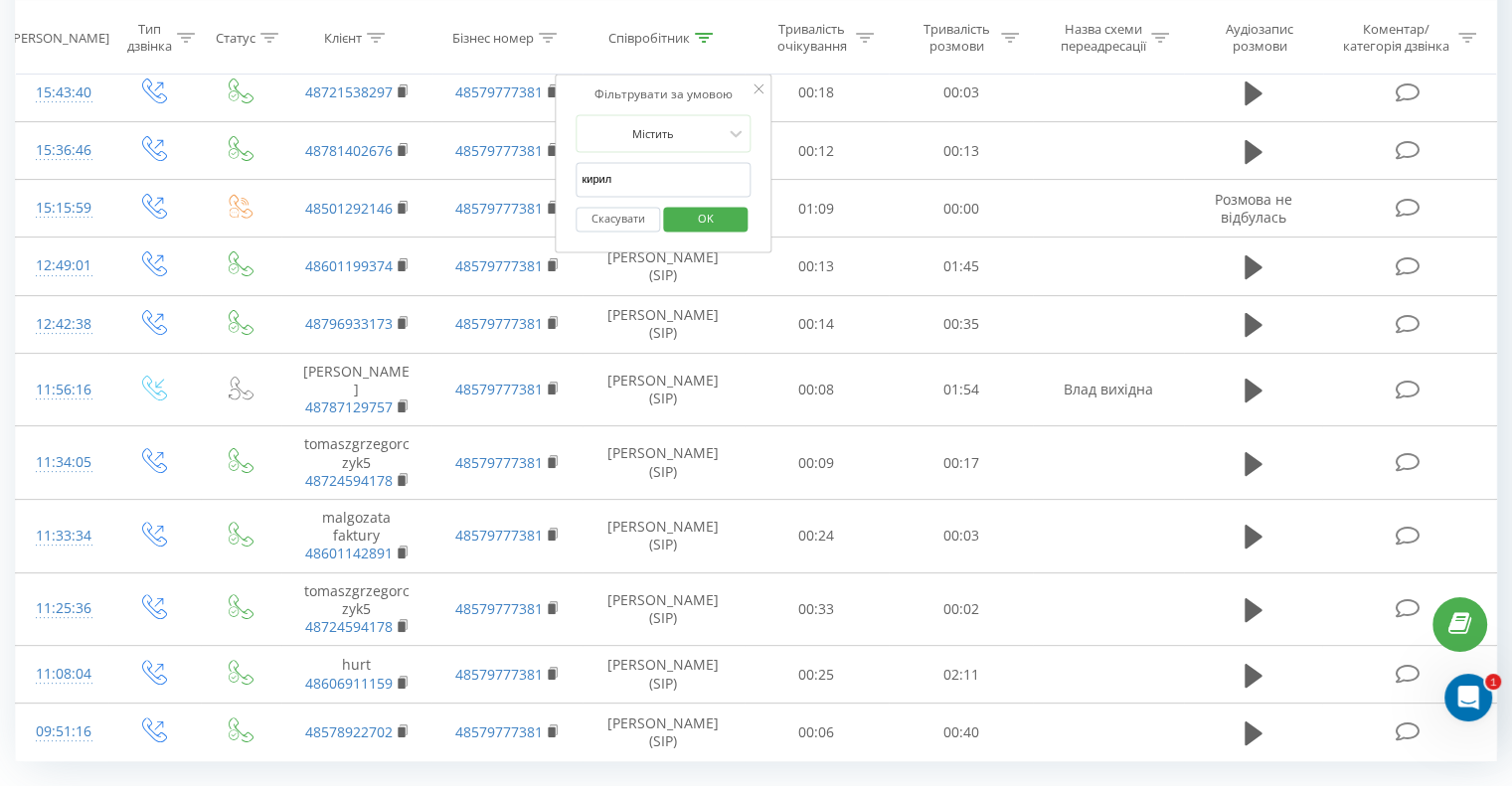 click on "OK" at bounding box center (706, 218) 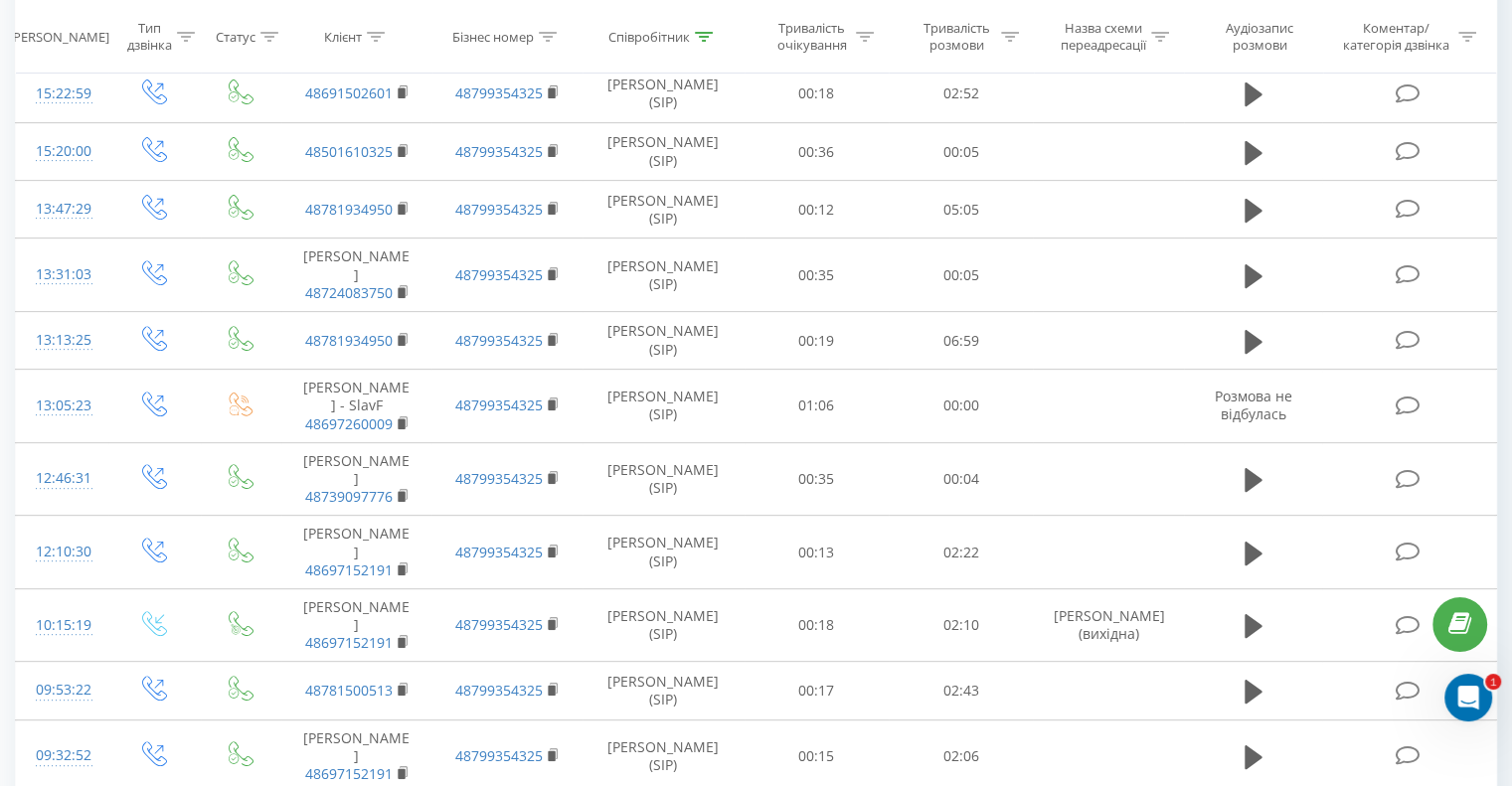 scroll, scrollTop: 863, scrollLeft: 0, axis: vertical 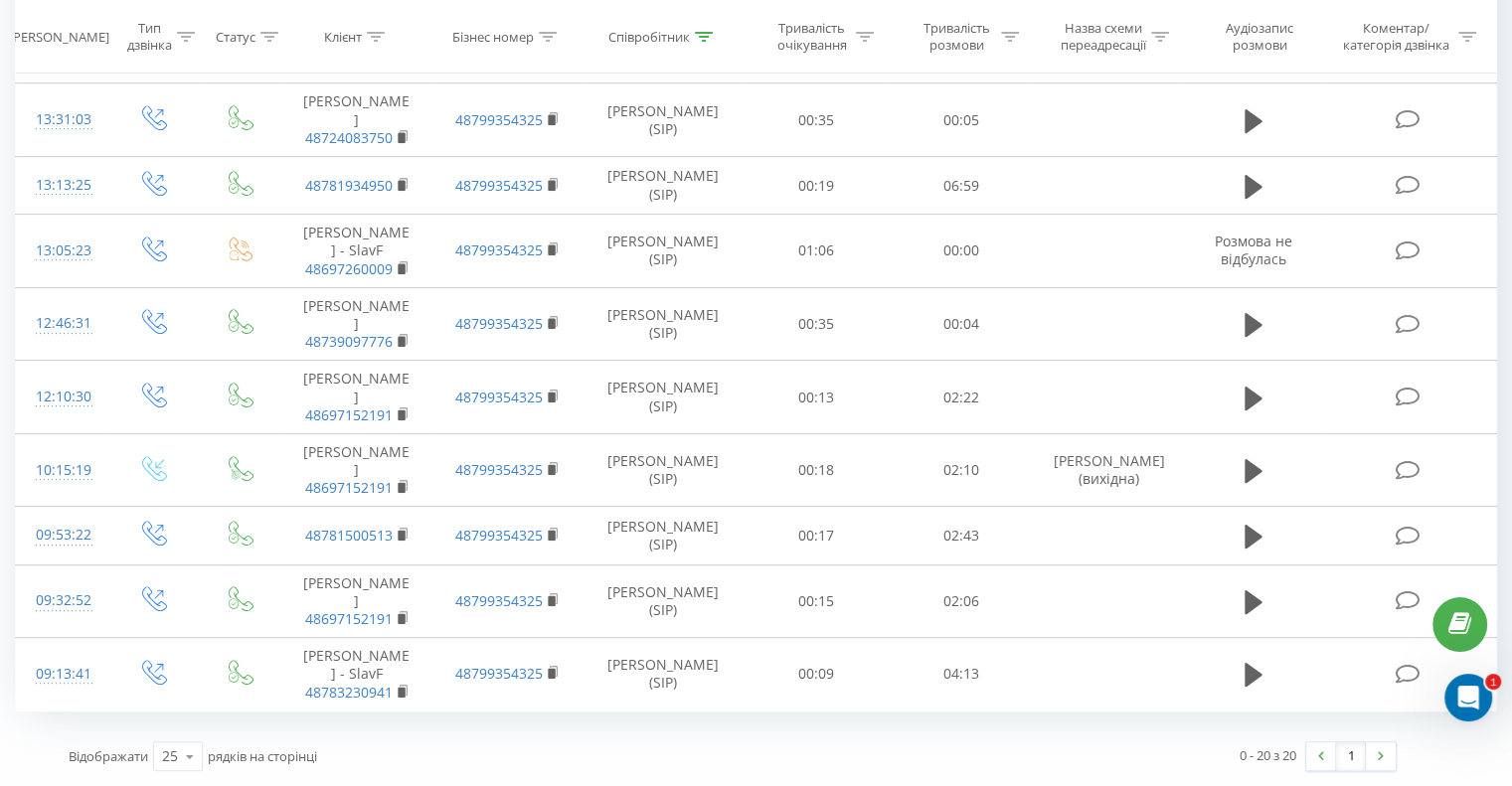 click 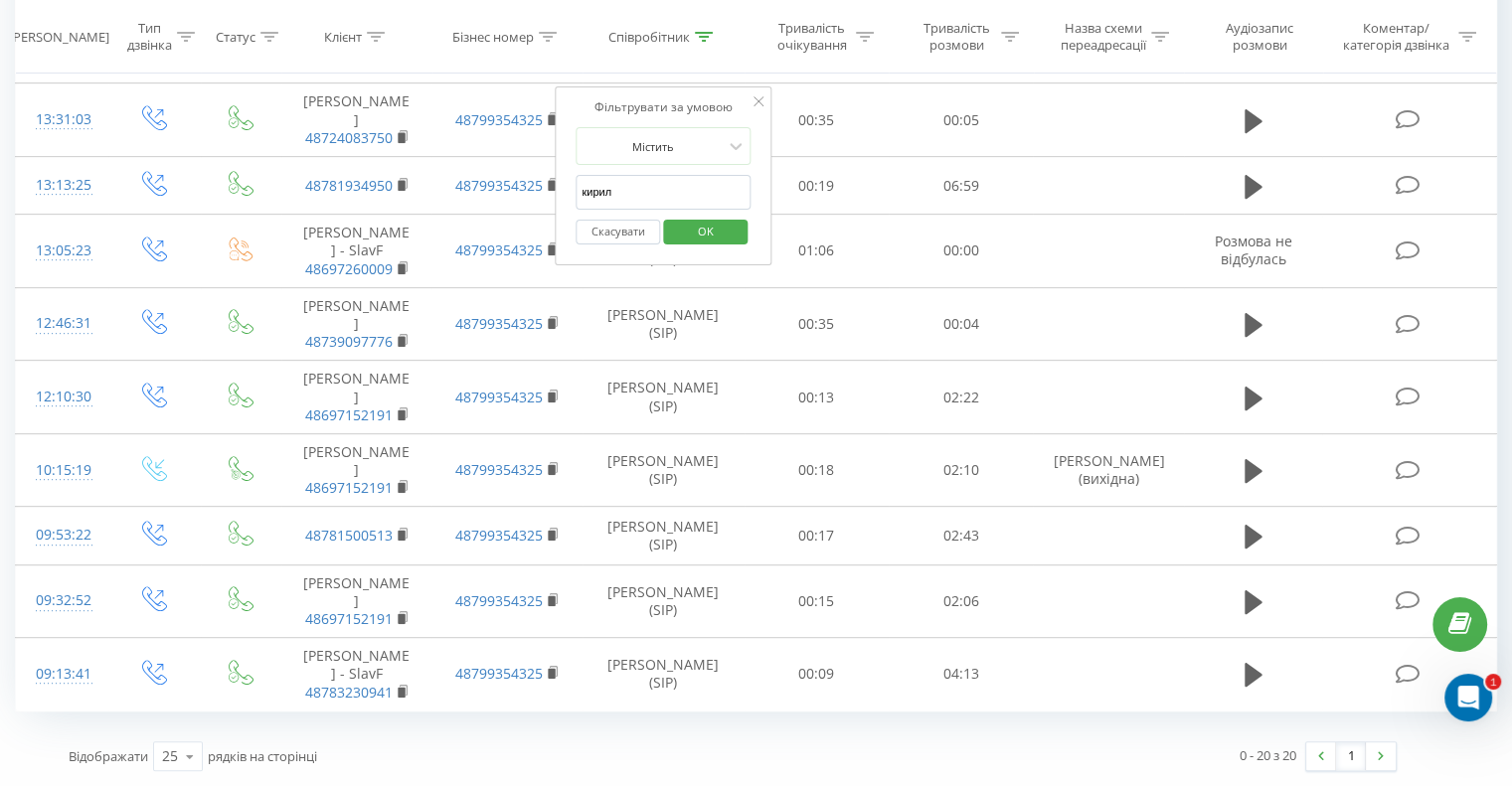 click on "кирил" at bounding box center (663, 192) 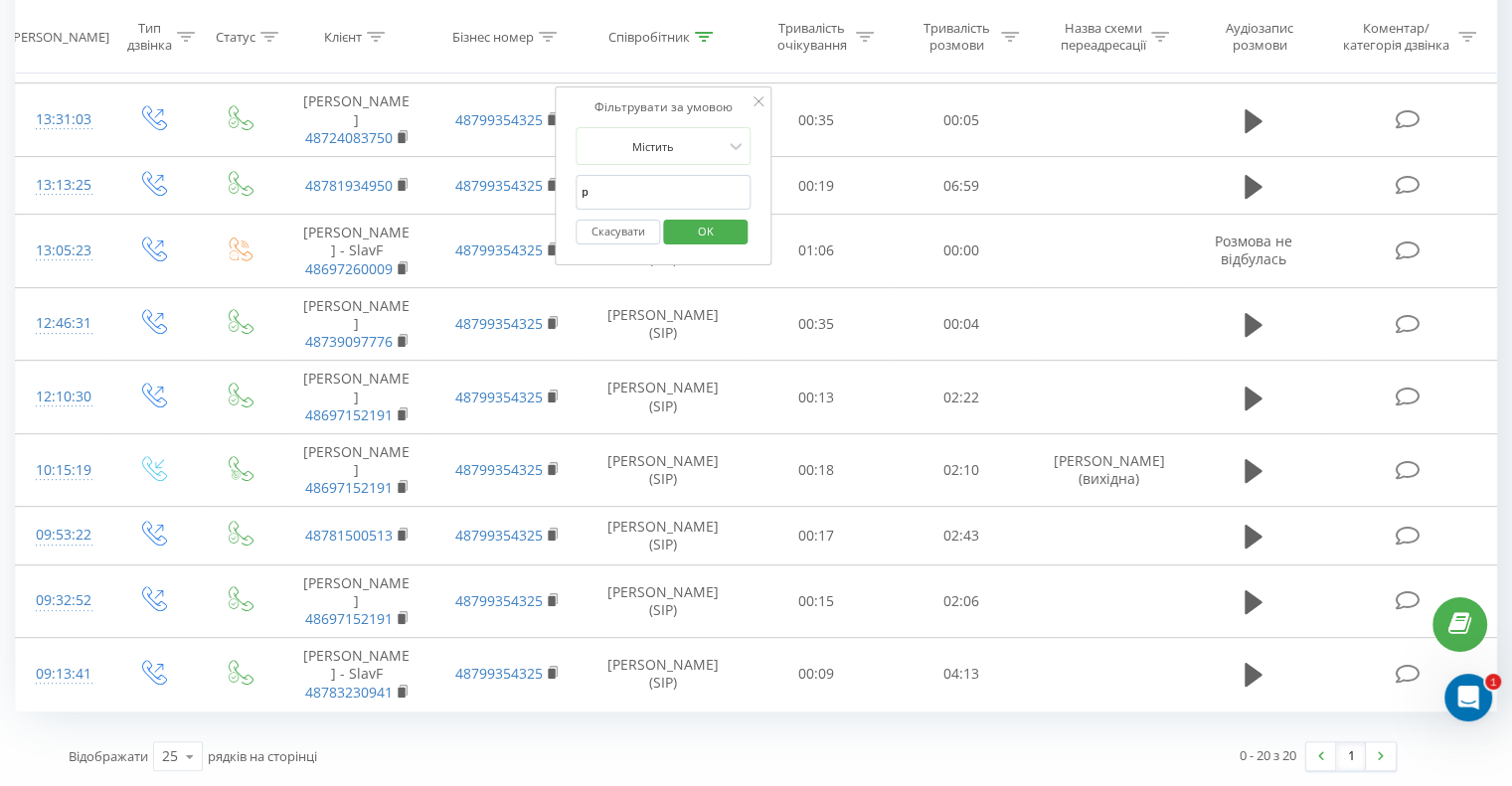 type on "роман" 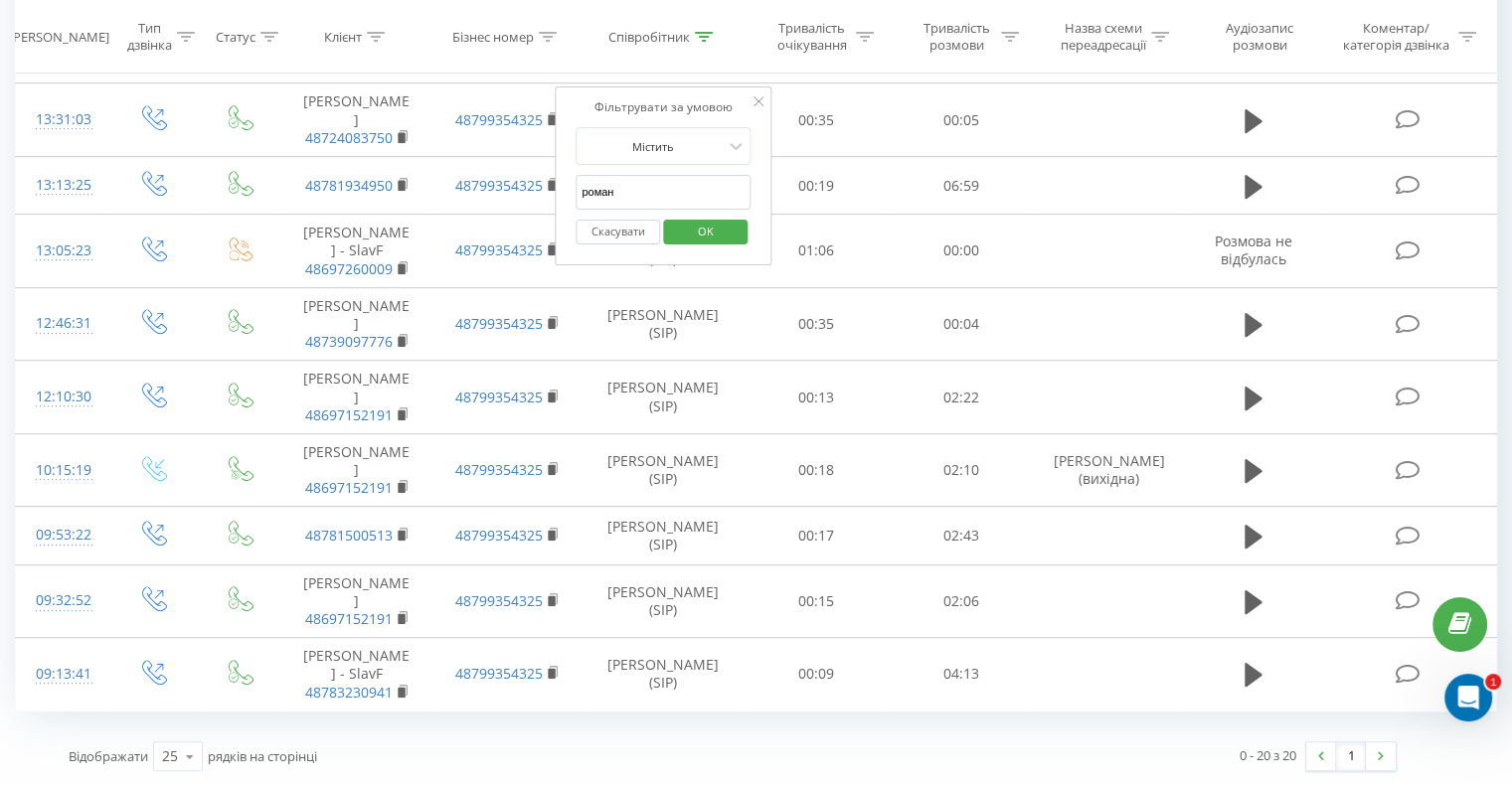 click on "OK" at bounding box center [706, 231] 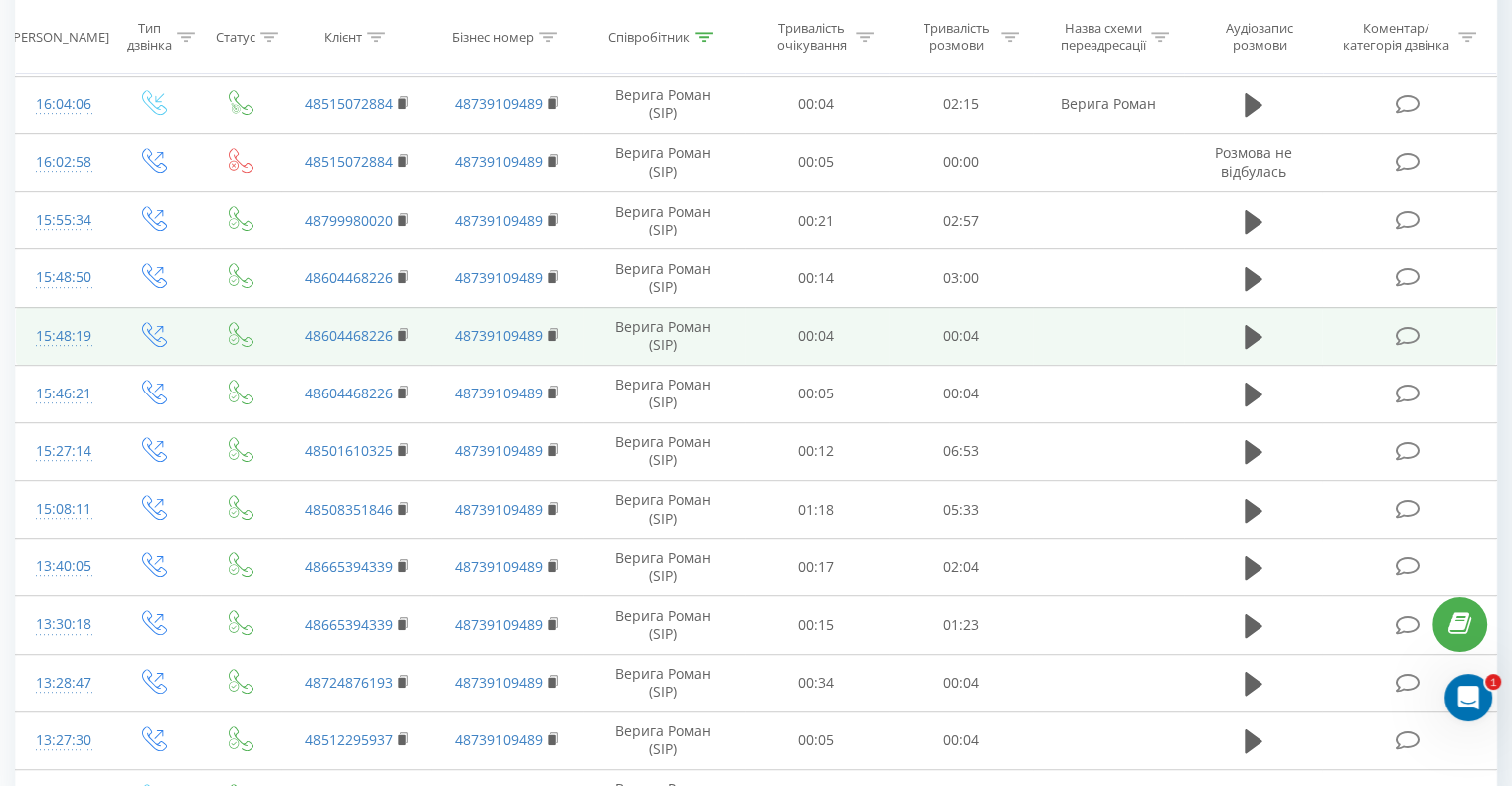scroll, scrollTop: 1025, scrollLeft: 0, axis: vertical 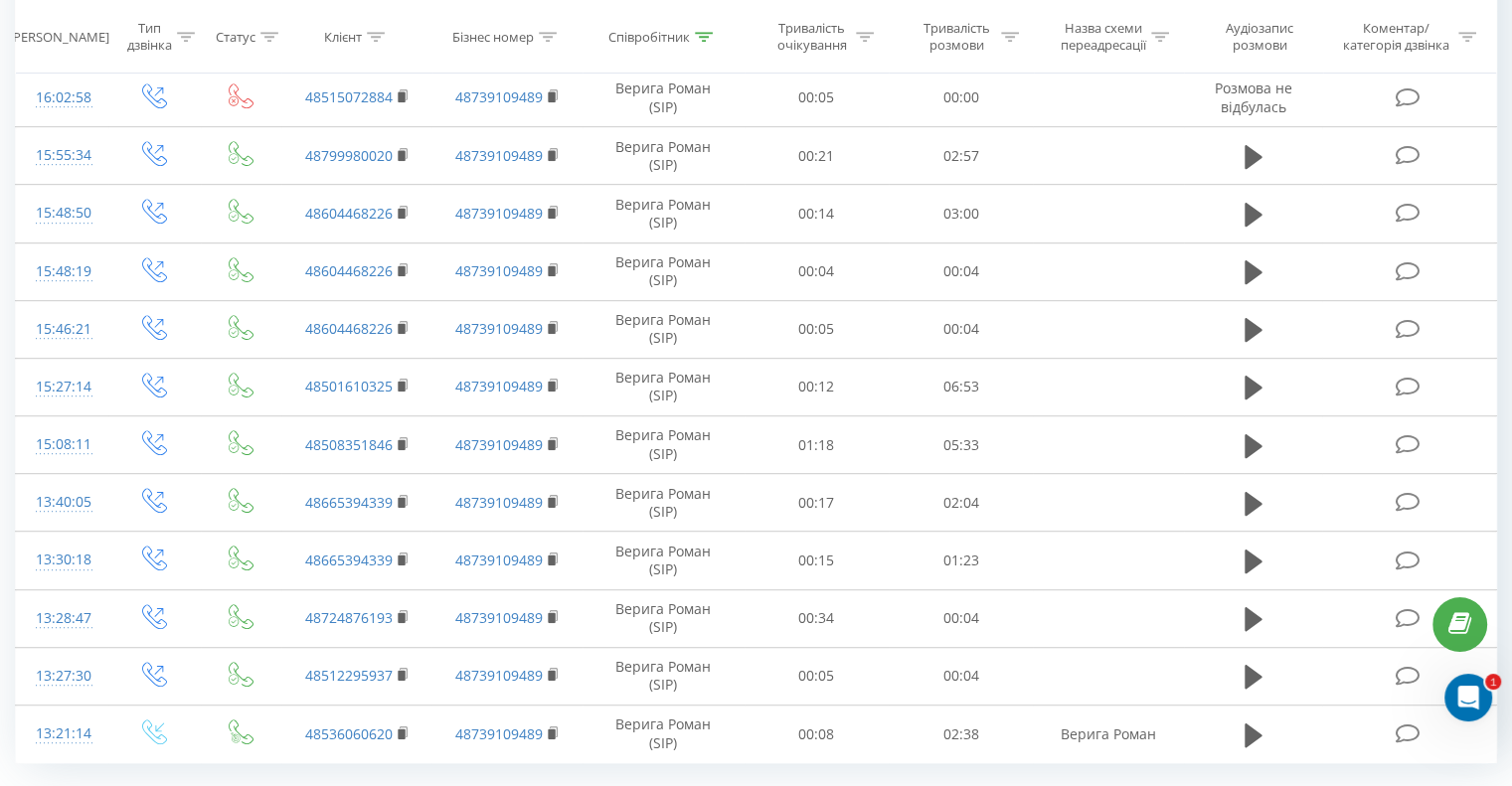 click 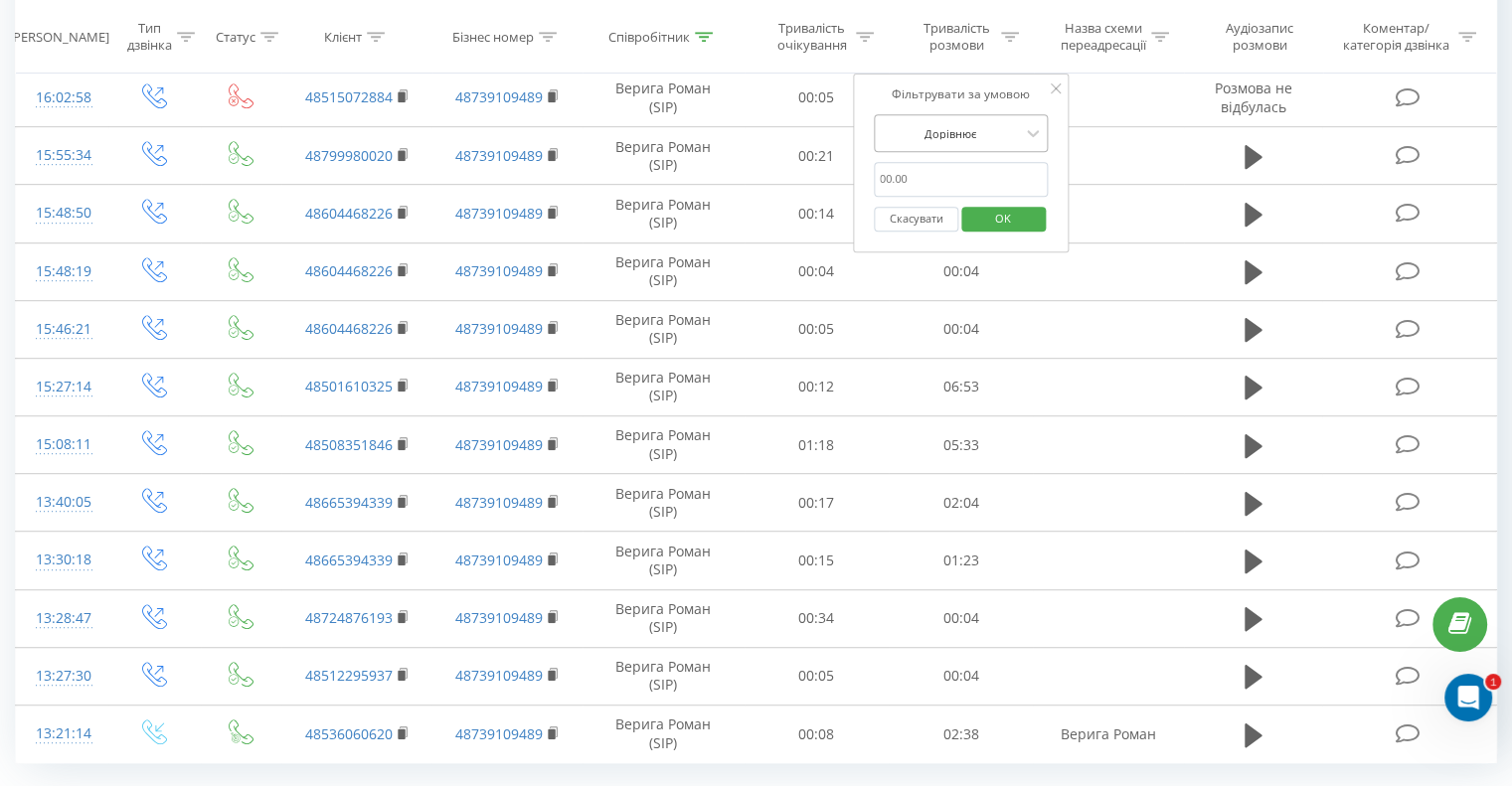 click at bounding box center [950, 133] 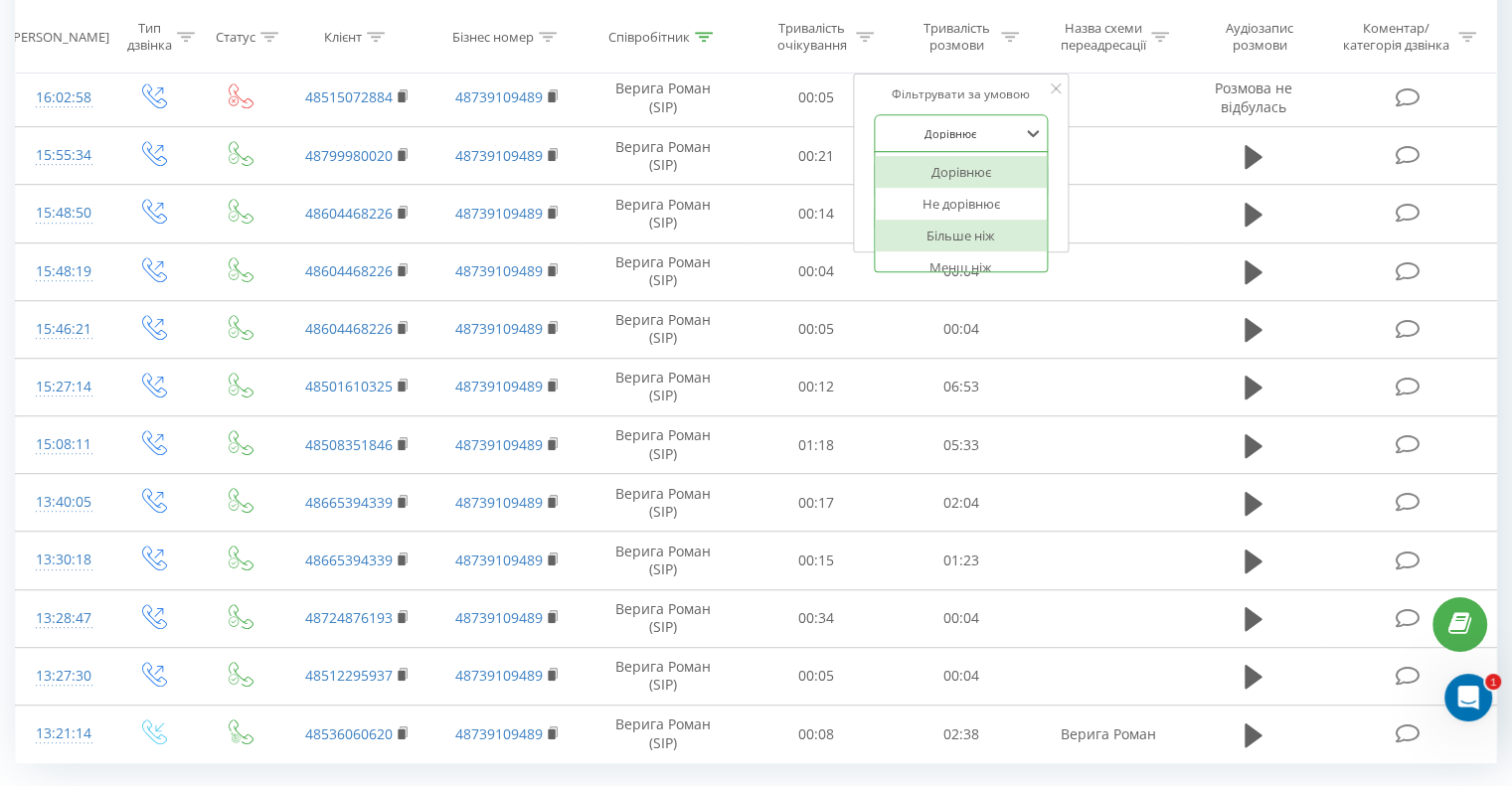 click on "Більше ніж" at bounding box center [961, 236] 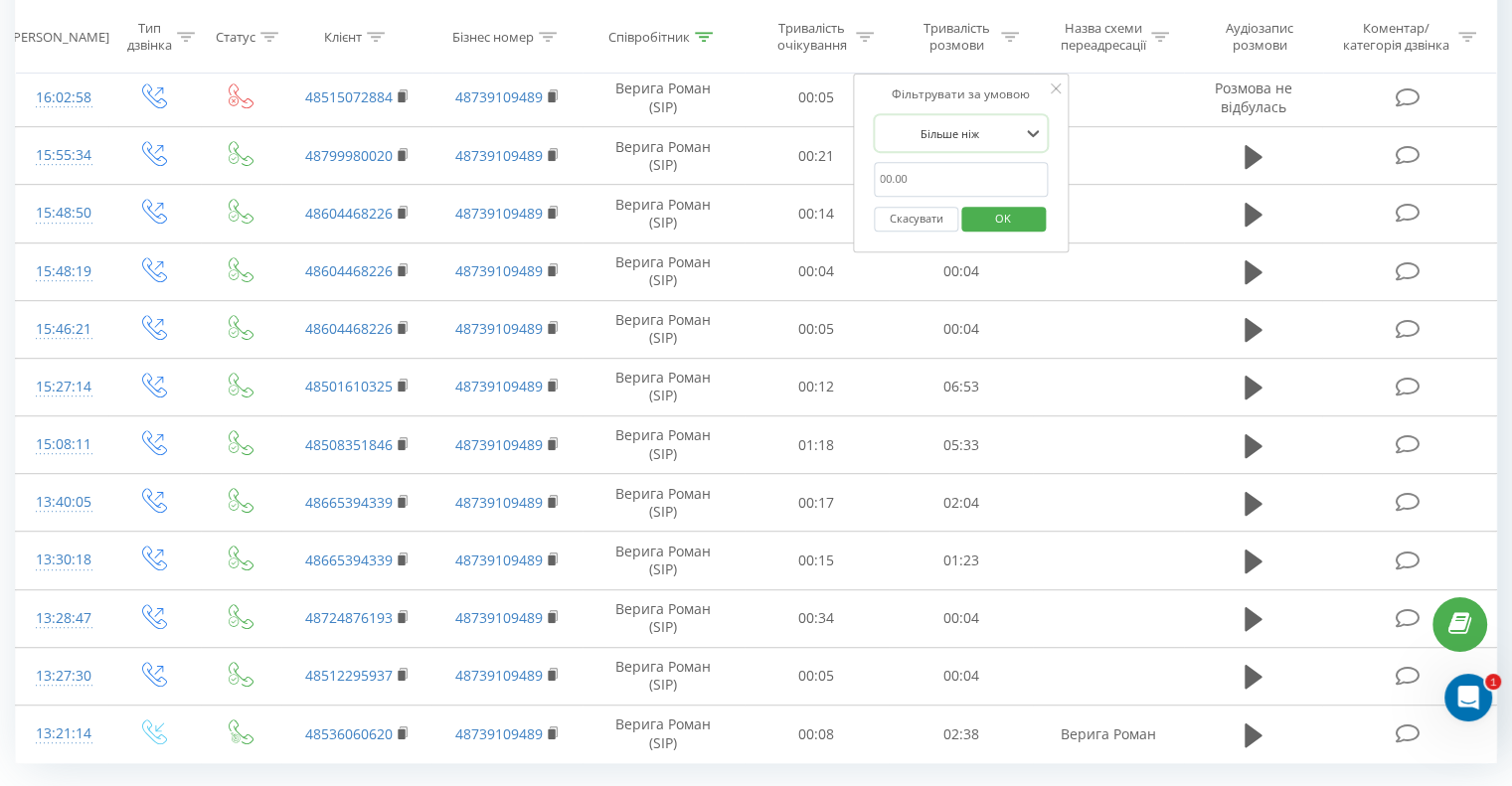 click at bounding box center [961, 179] 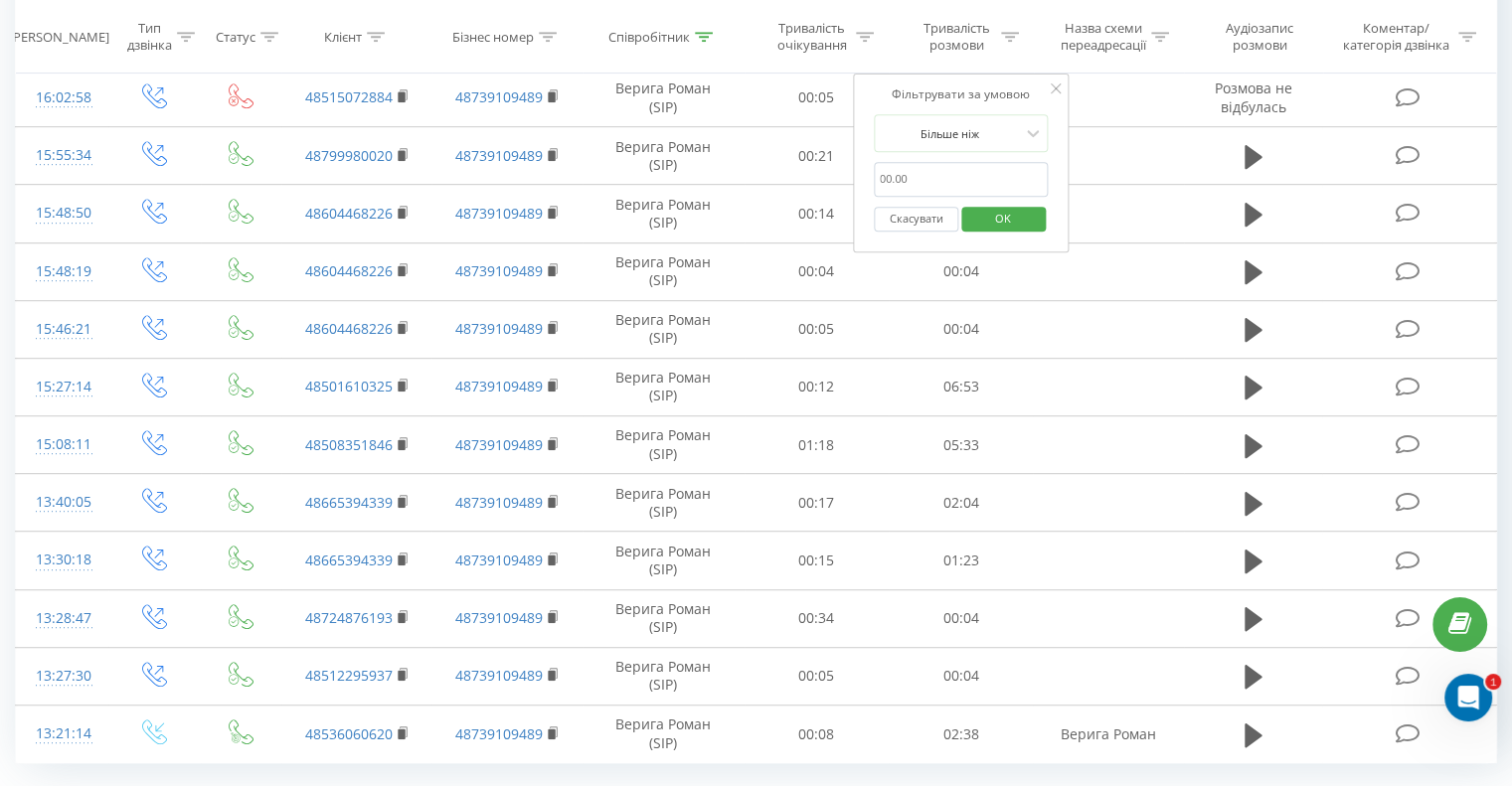 type on "00:15" 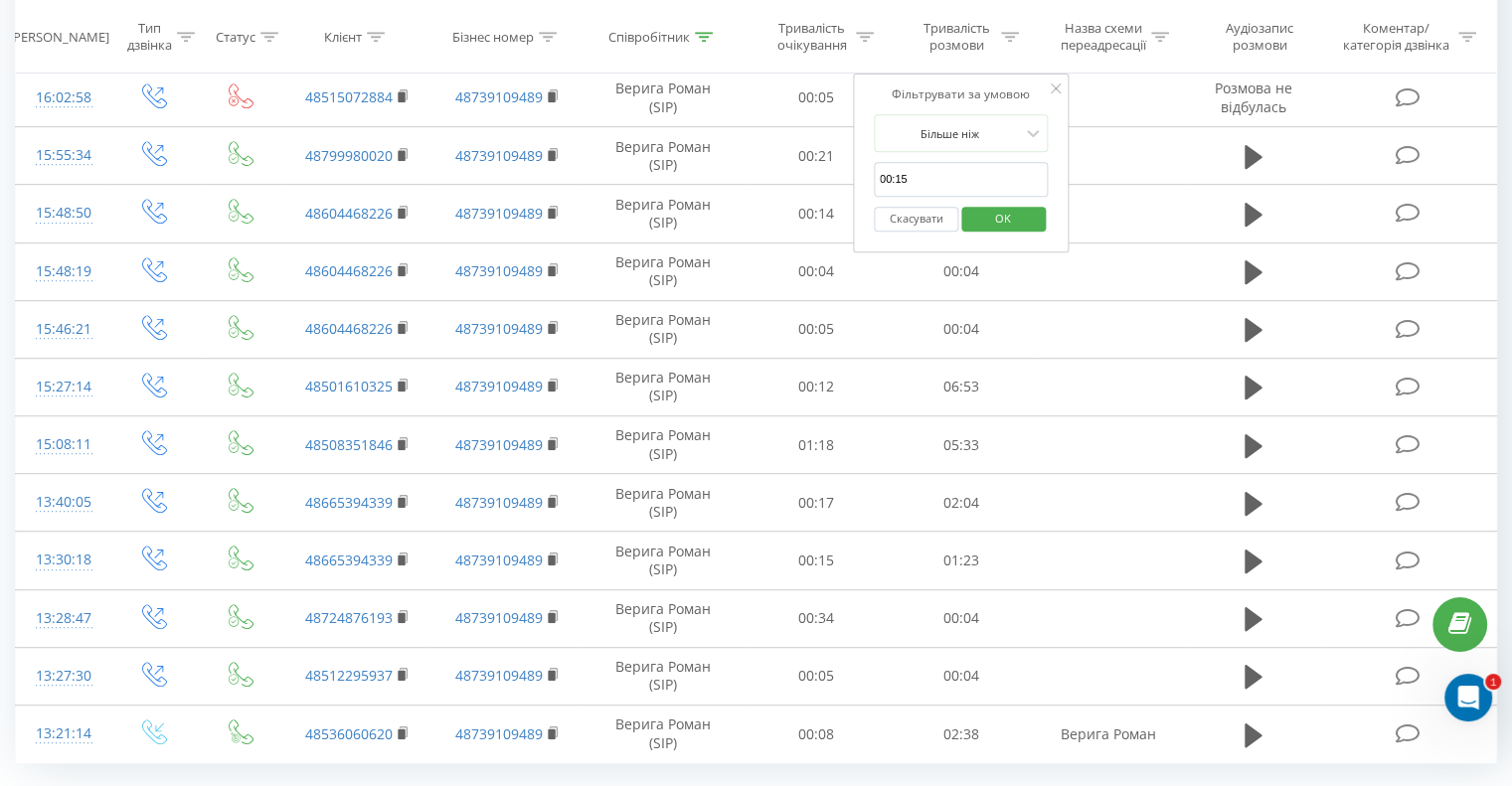 click on "OK" at bounding box center (1003, 218) 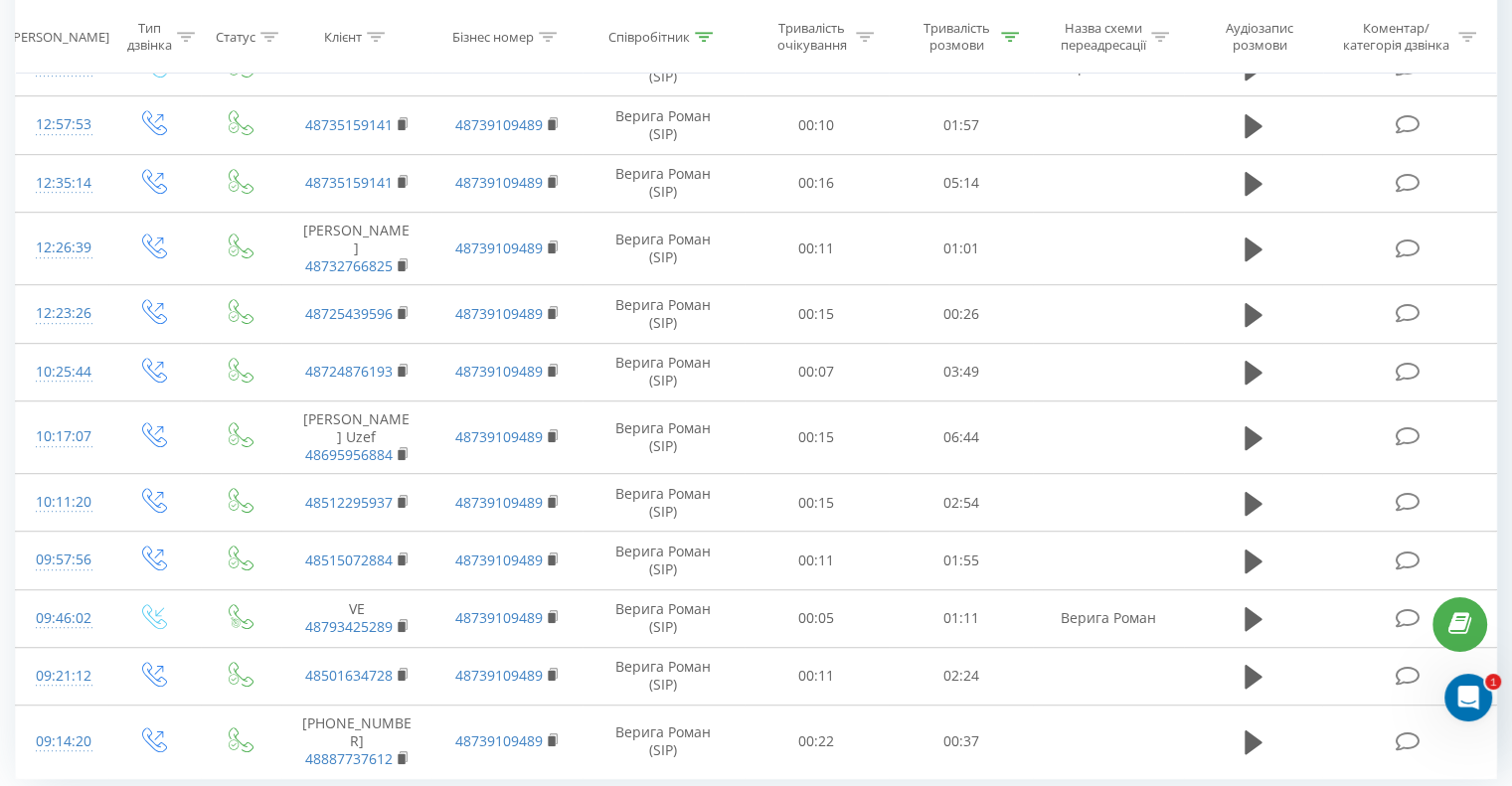 click 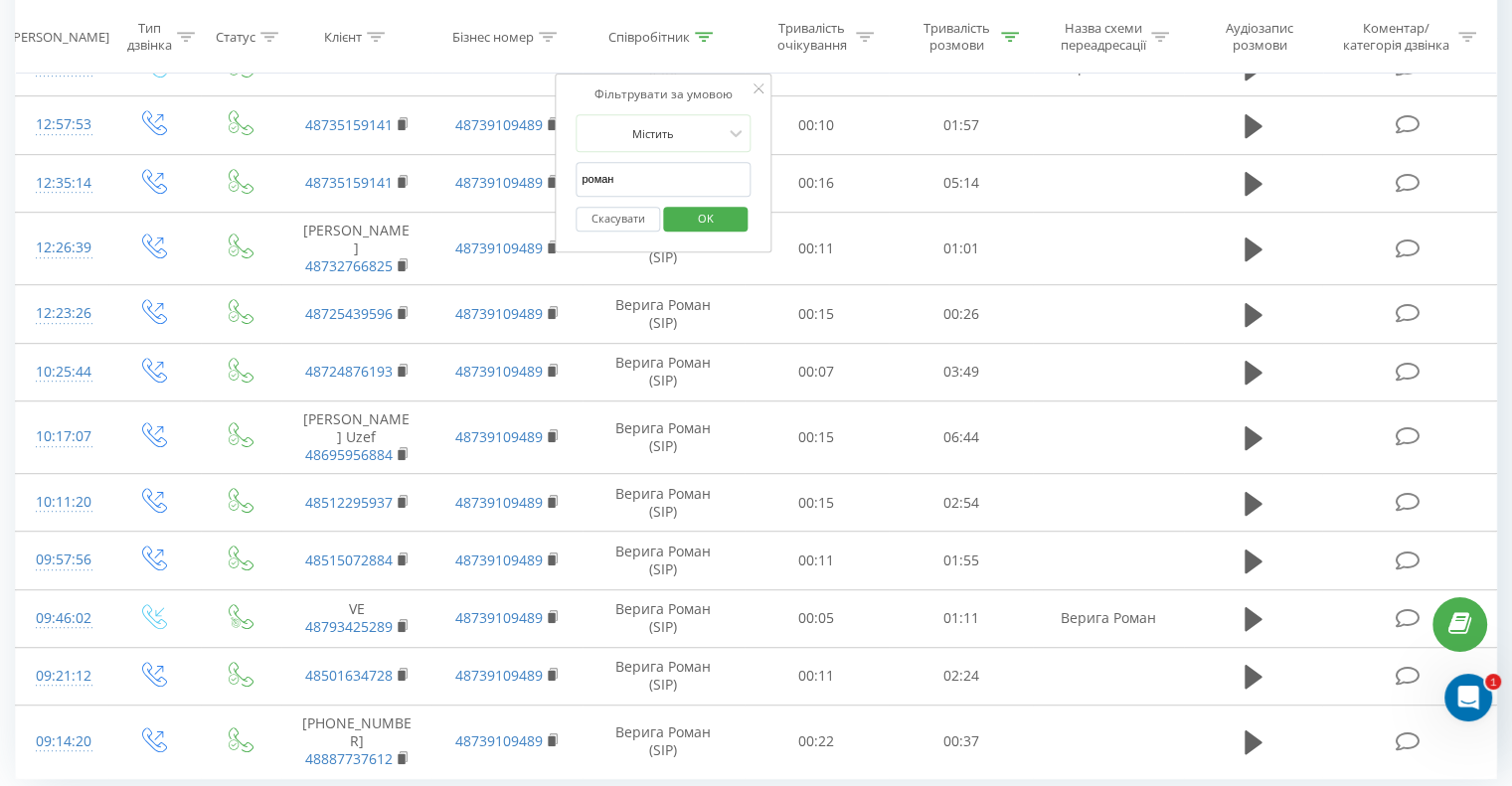 click on "роман" at bounding box center (663, 179) 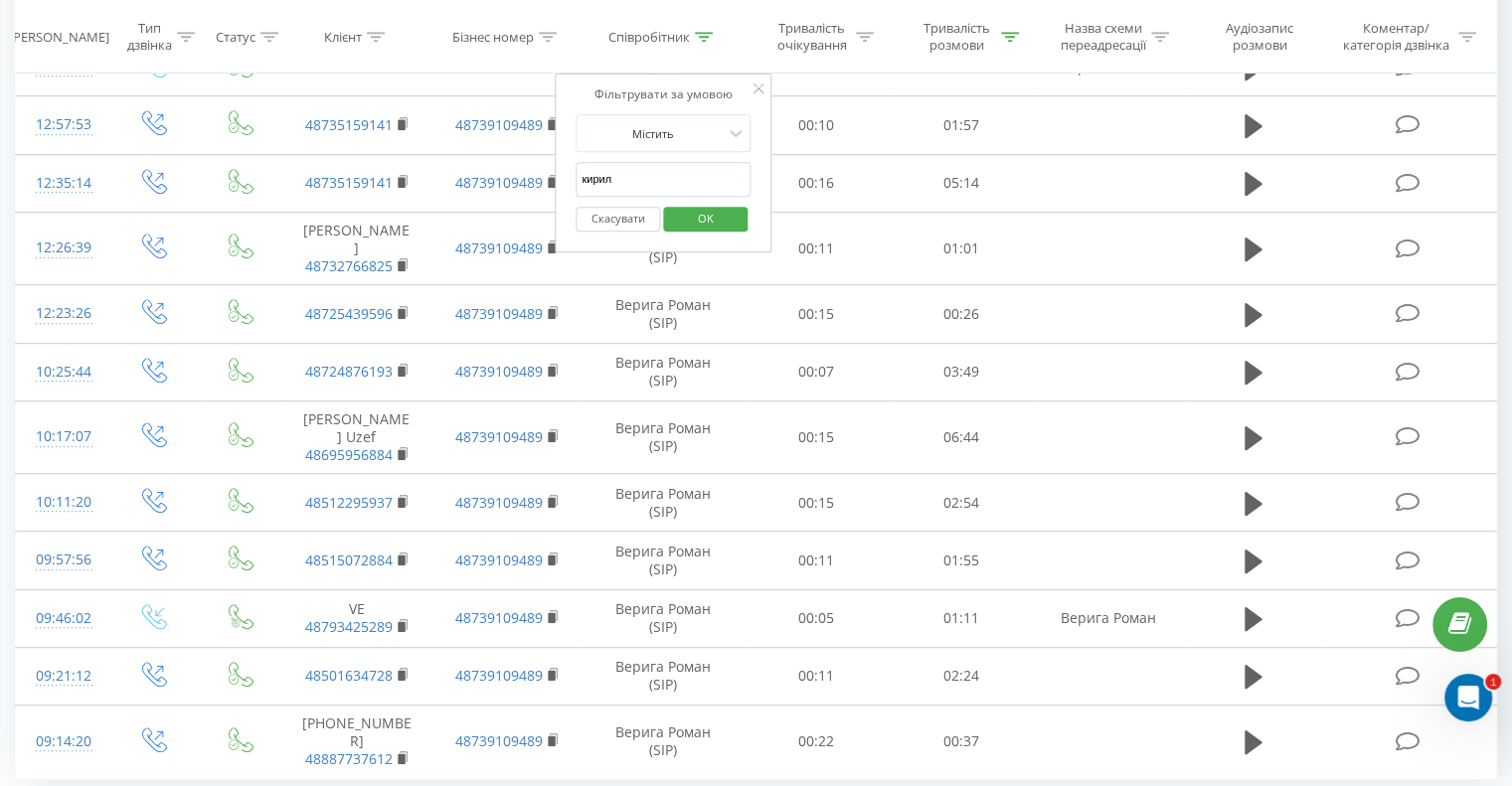 click on "OK" at bounding box center (706, 218) 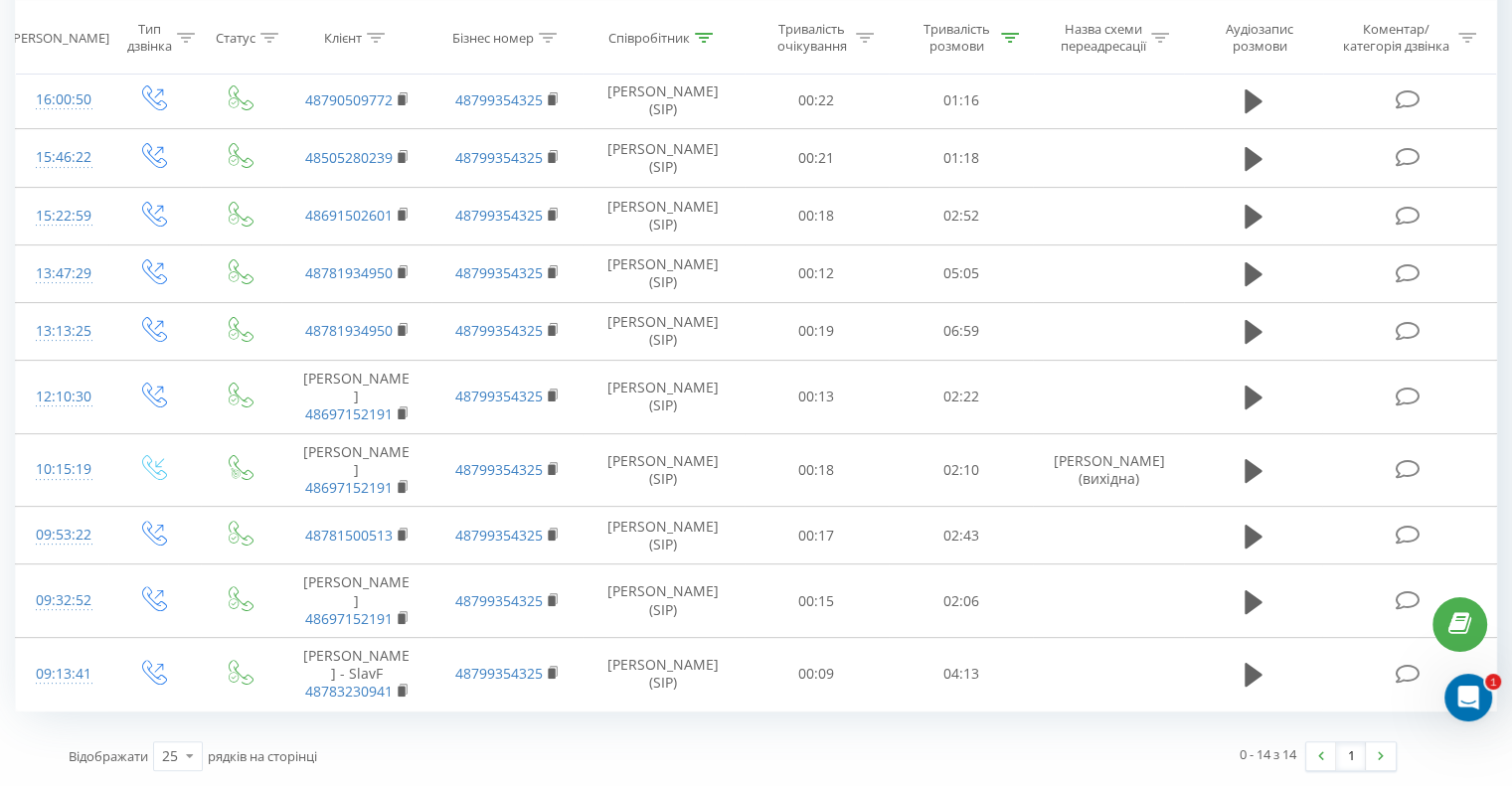 scroll, scrollTop: 470, scrollLeft: 0, axis: vertical 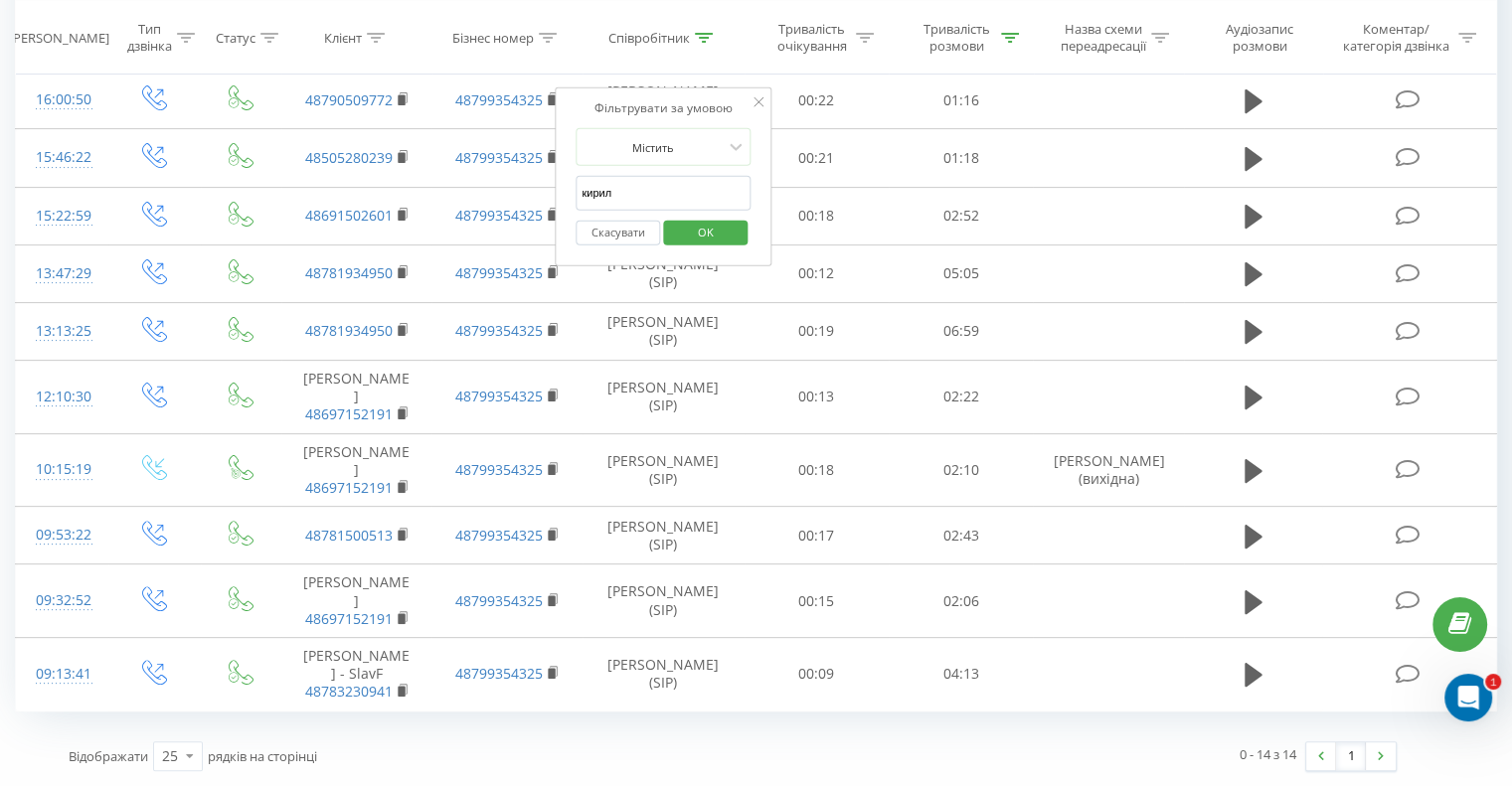 click on "кирил" at bounding box center (663, 193) 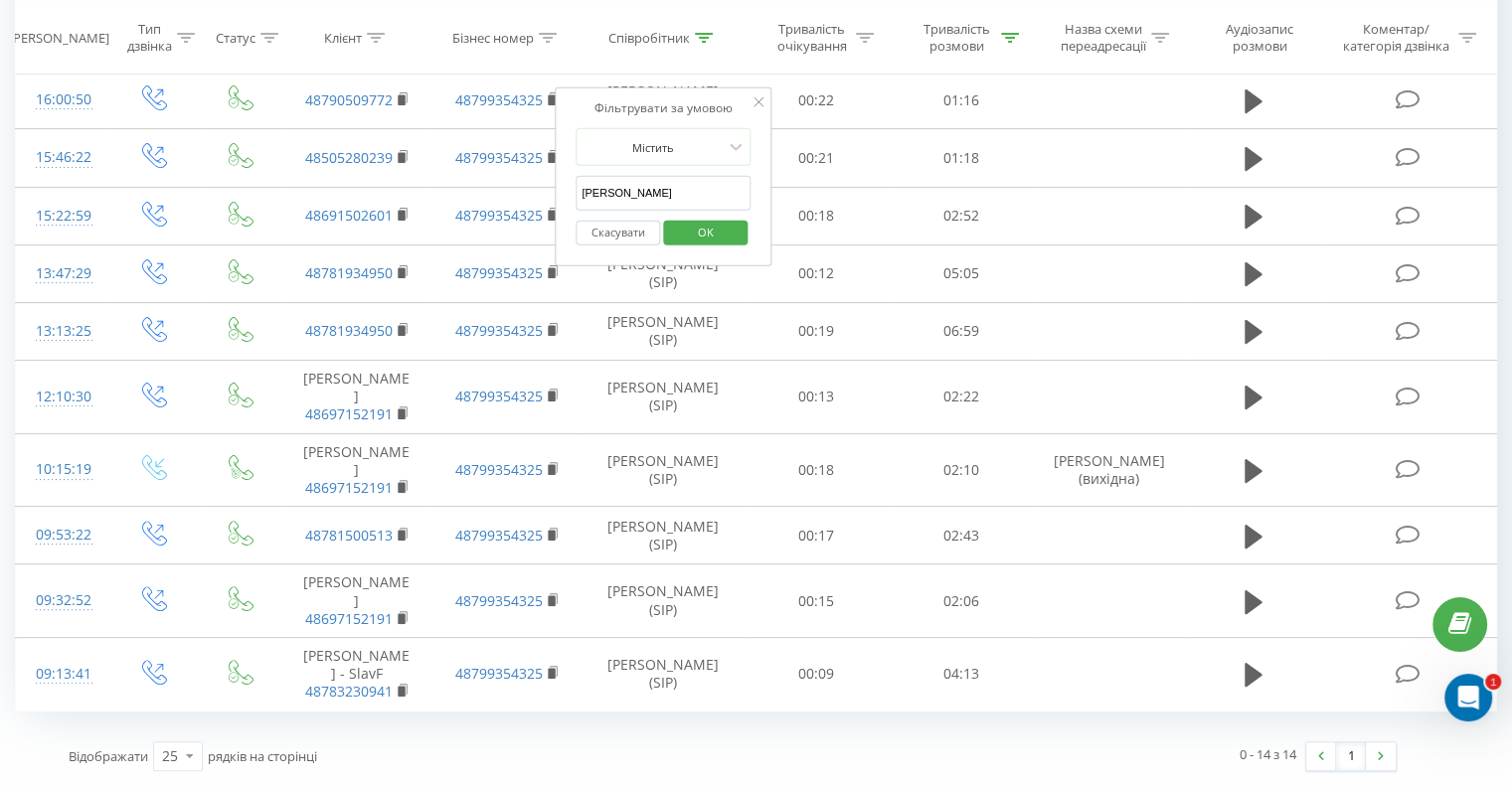 click on "OK" at bounding box center [706, 231] 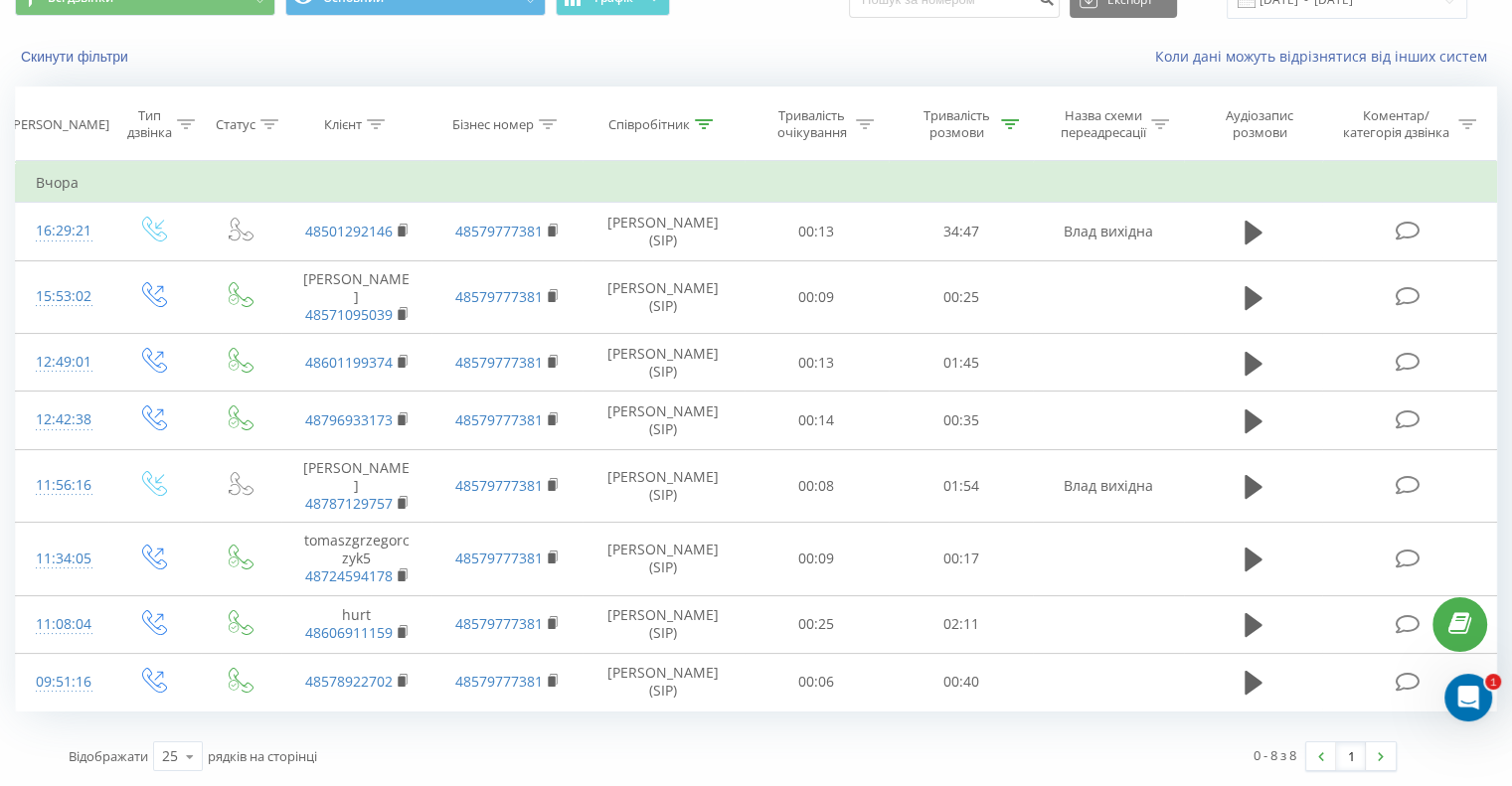 scroll, scrollTop: 61, scrollLeft: 0, axis: vertical 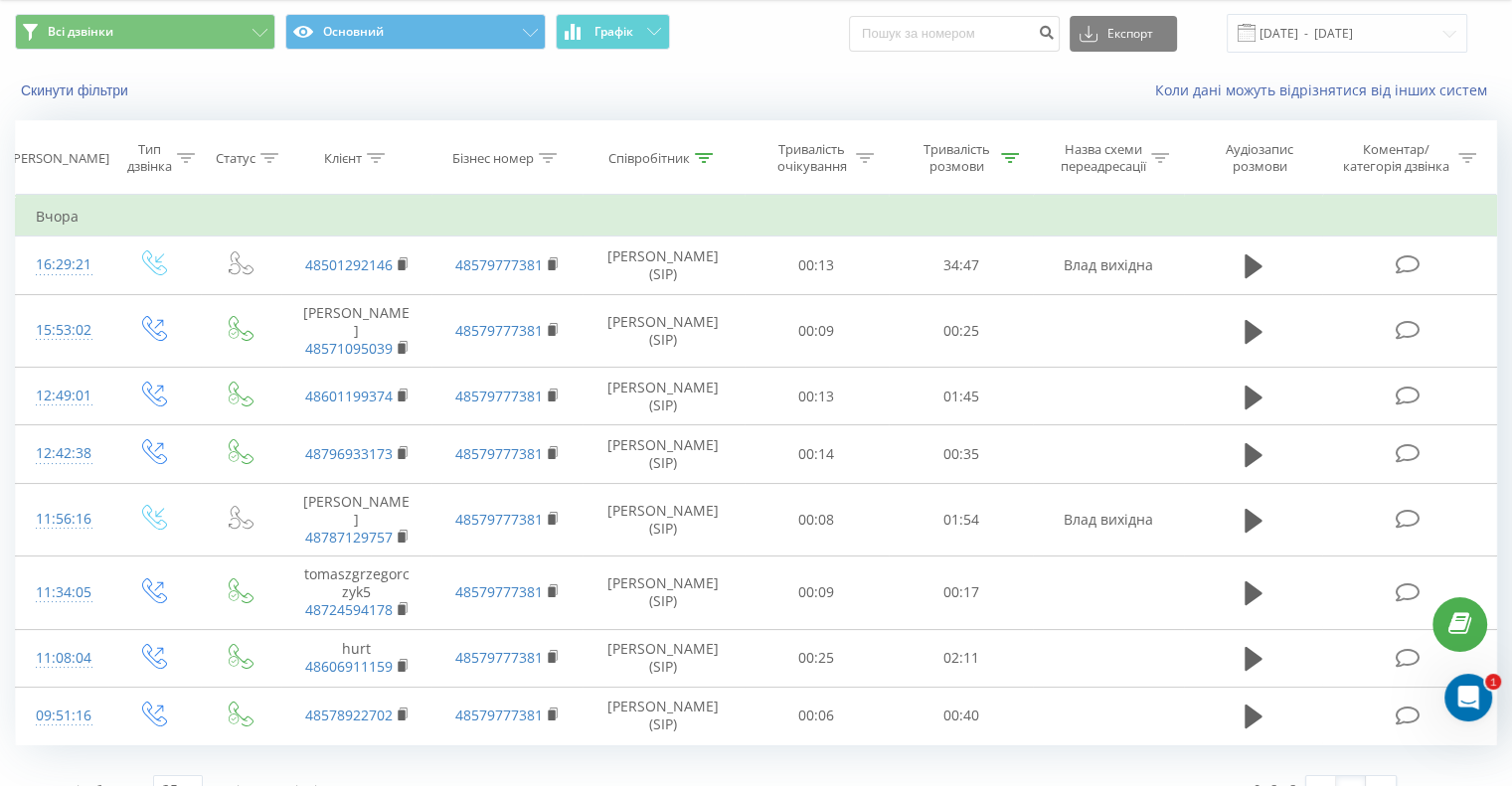 click 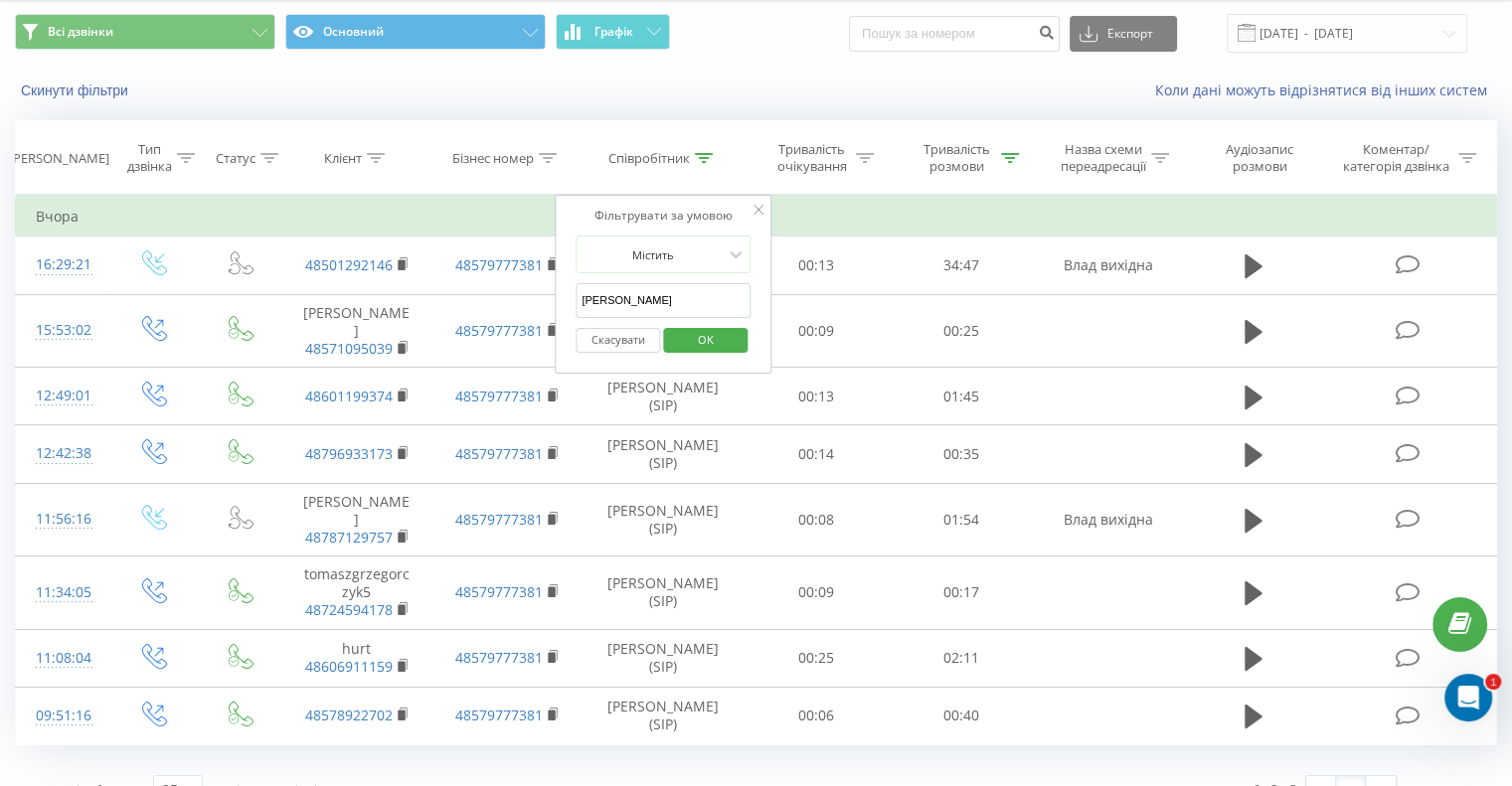 click on "[PERSON_NAME]" at bounding box center (663, 300) 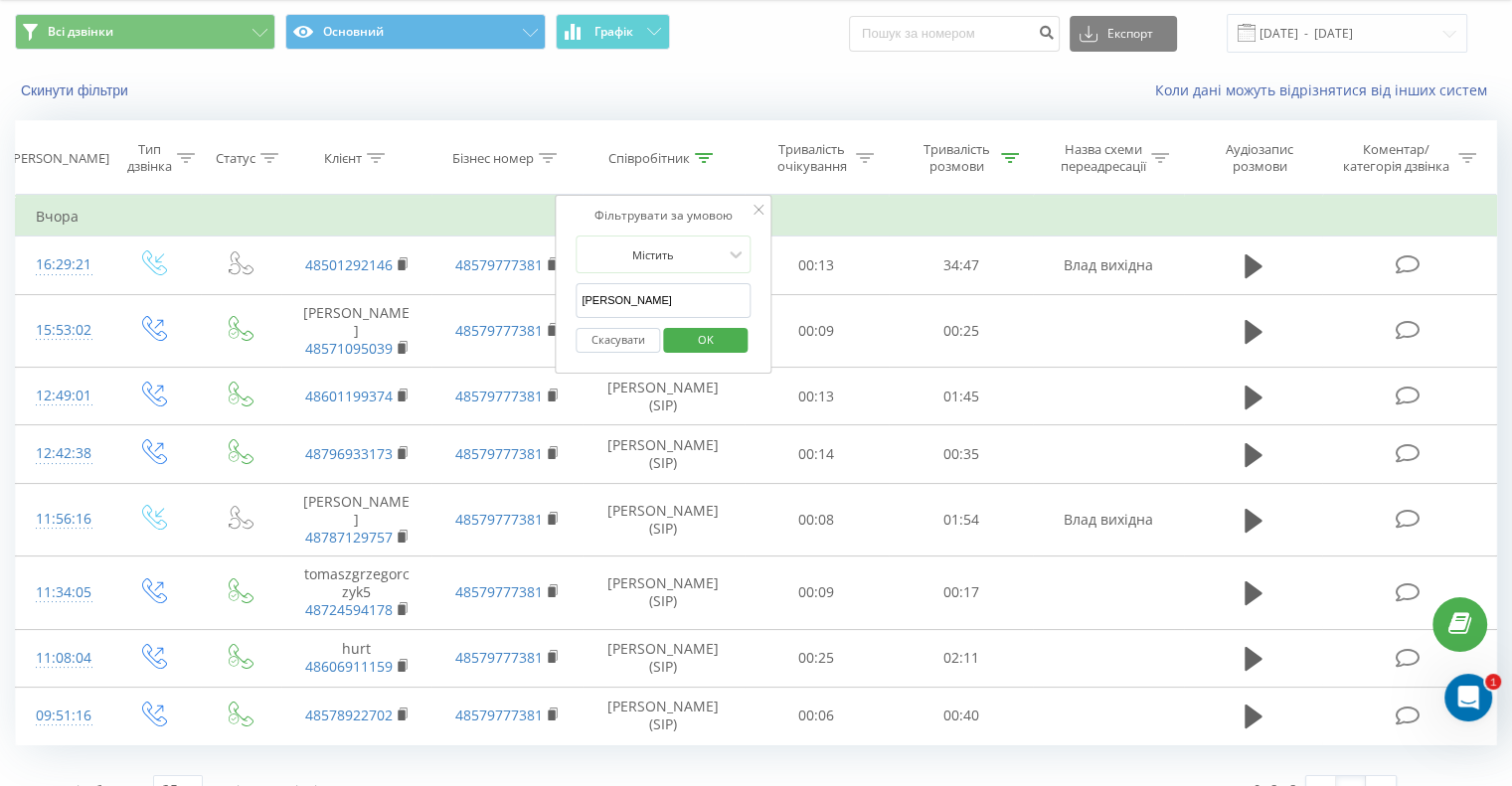 type on "і" 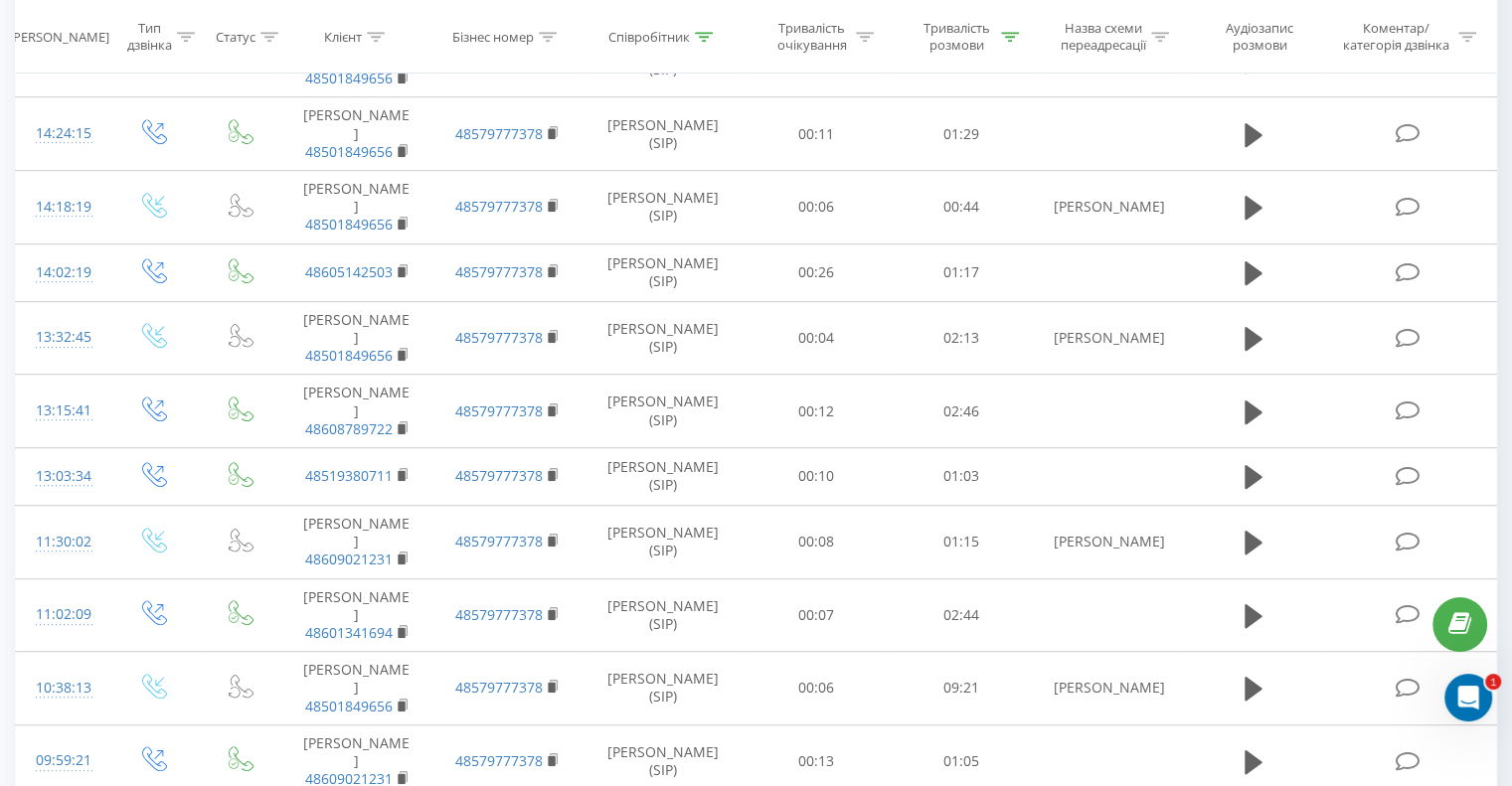 scroll, scrollTop: 1059, scrollLeft: 0, axis: vertical 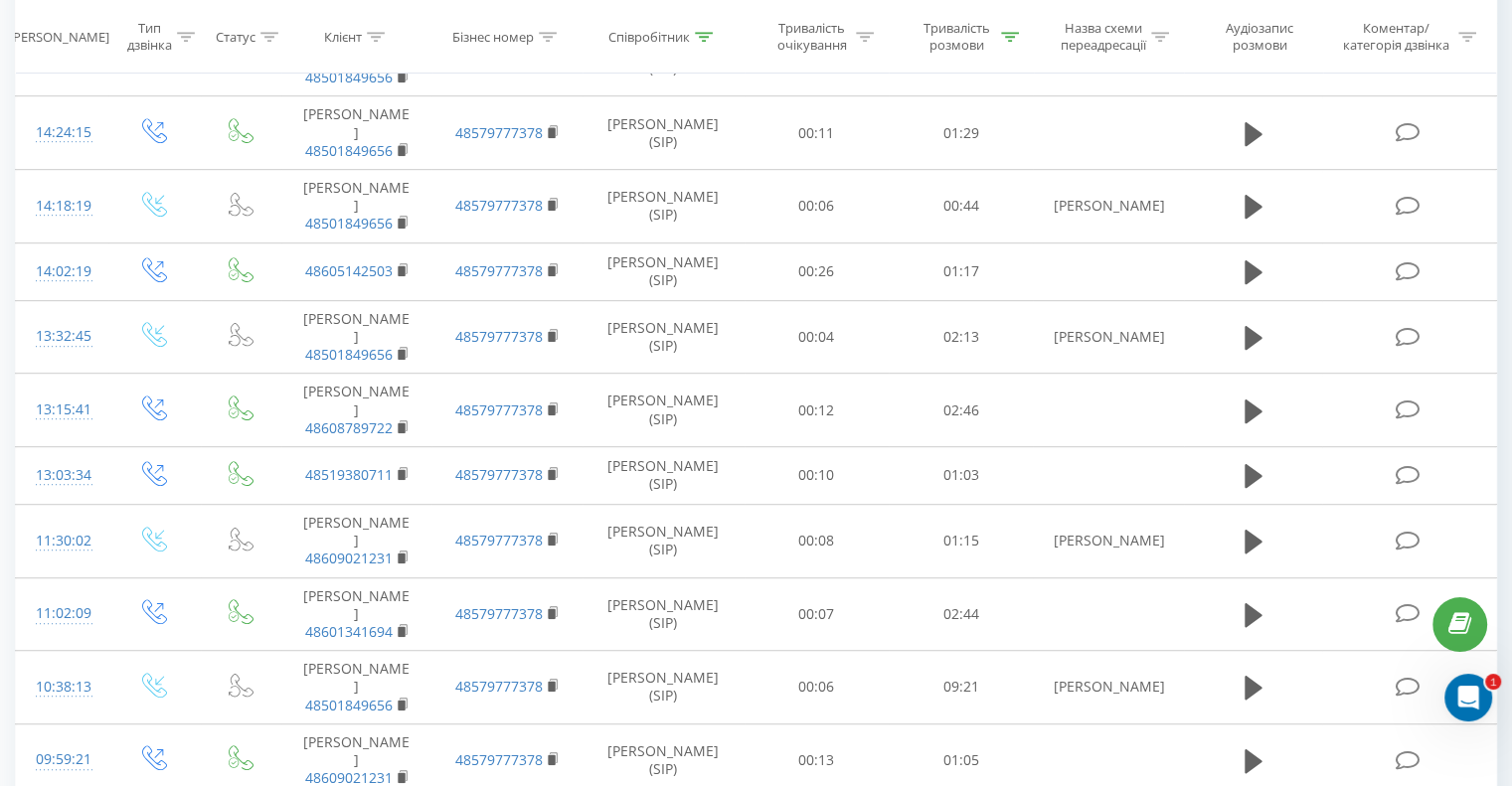 click 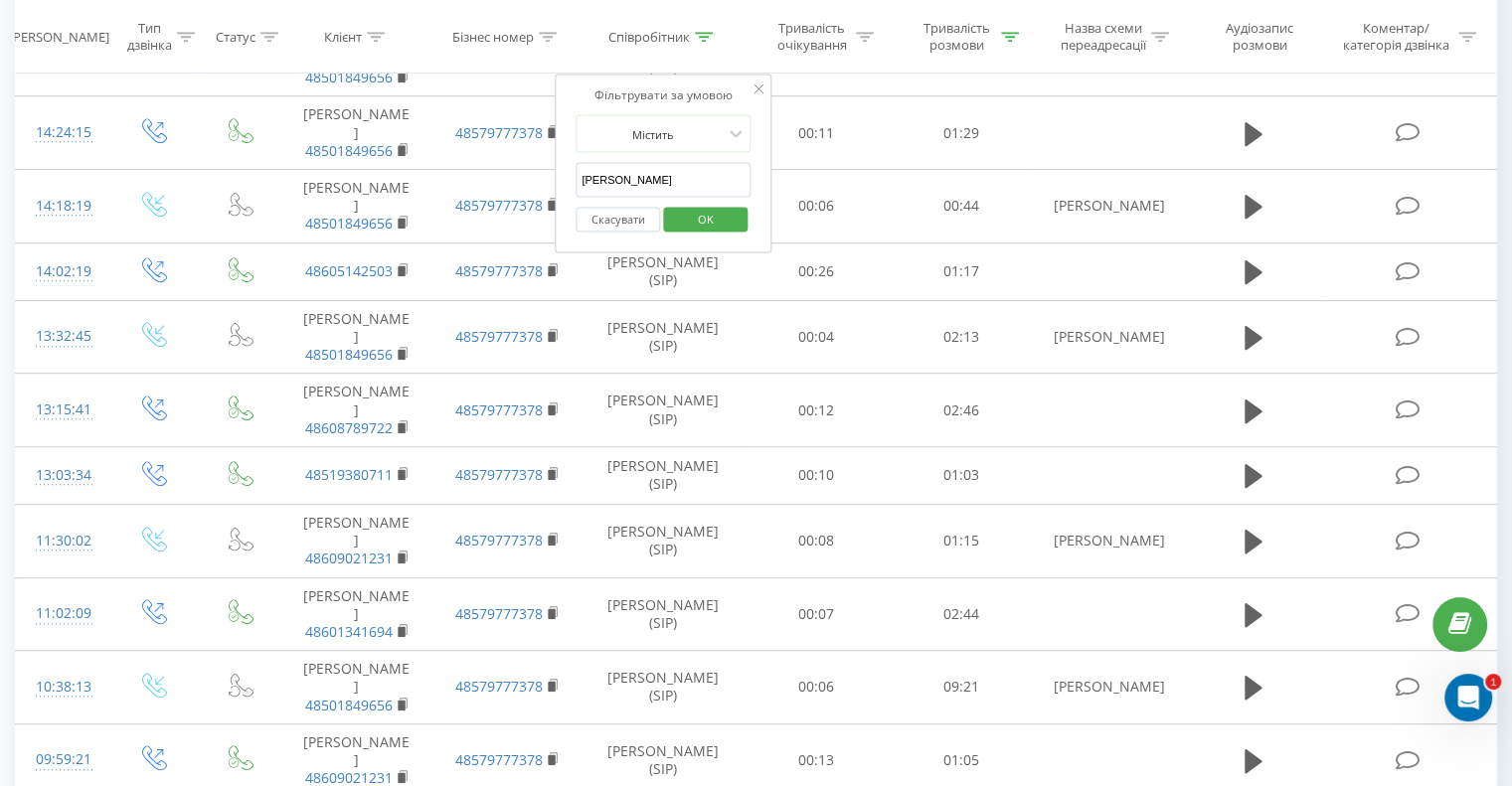 click on "[PERSON_NAME]" at bounding box center [663, 180] 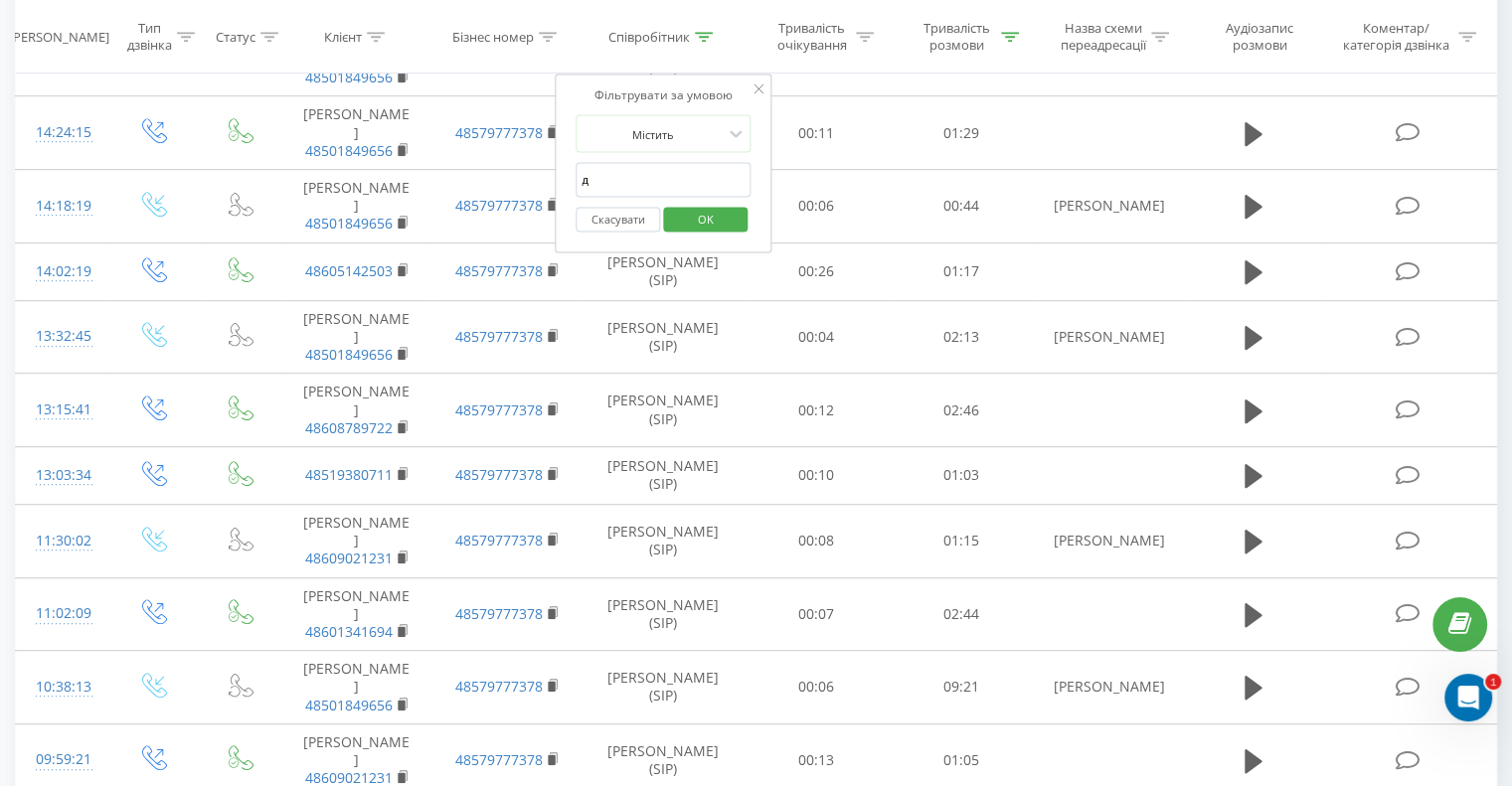 type on "[PERSON_NAME]" 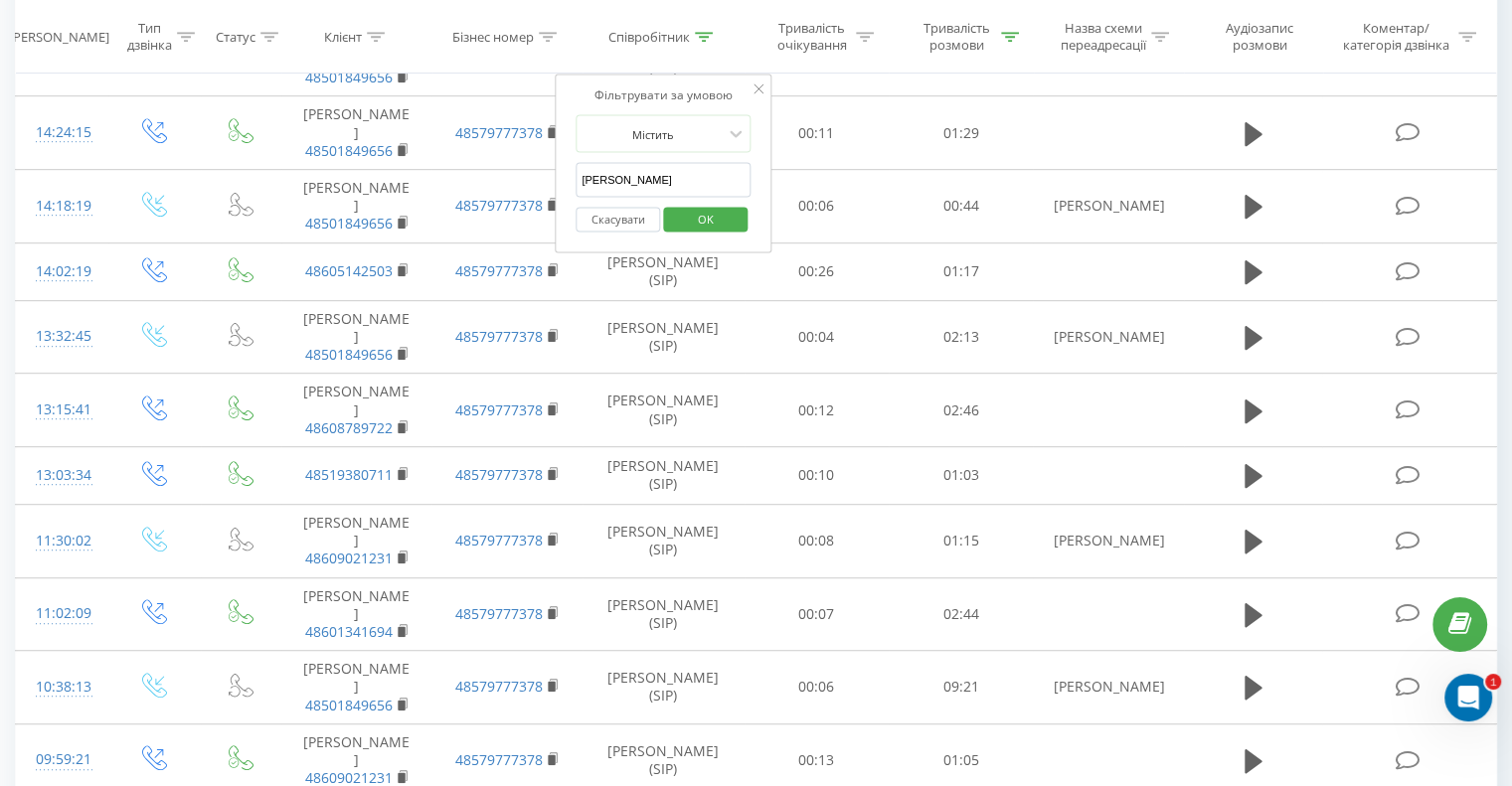 click on "OK" at bounding box center [706, 218] 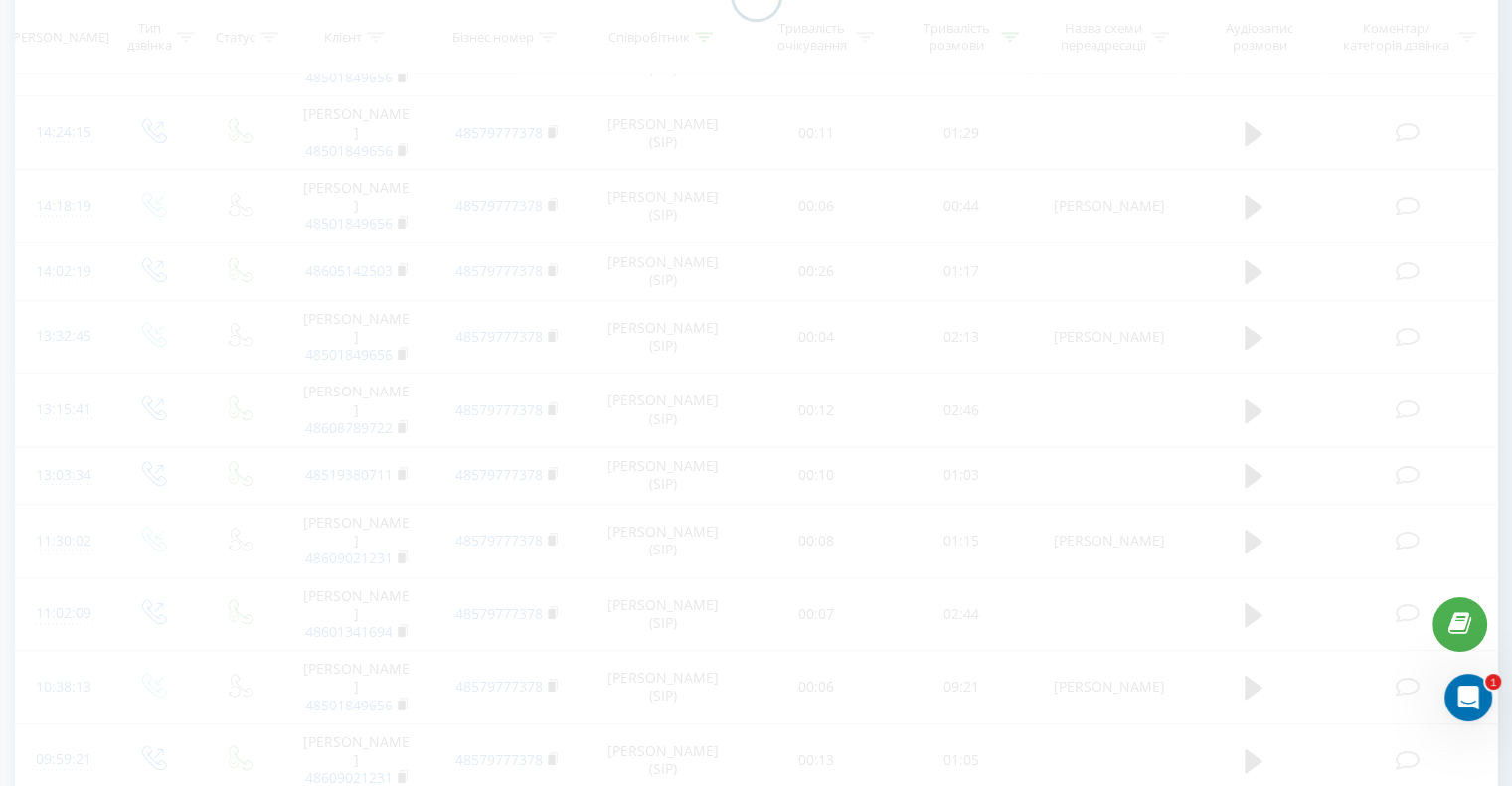 scroll, scrollTop: 701, scrollLeft: 0, axis: vertical 